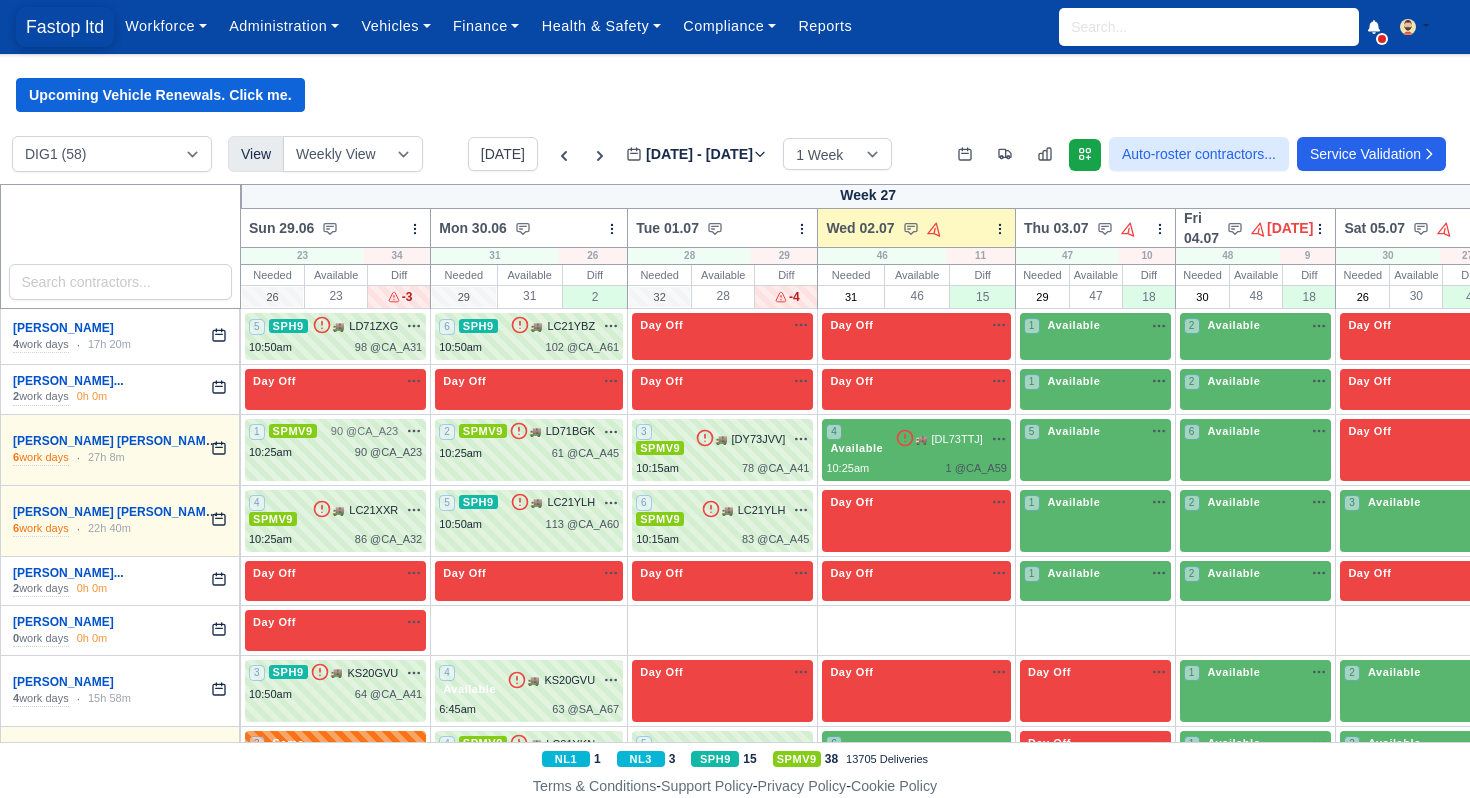 scroll, scrollTop: 0, scrollLeft: 0, axis: both 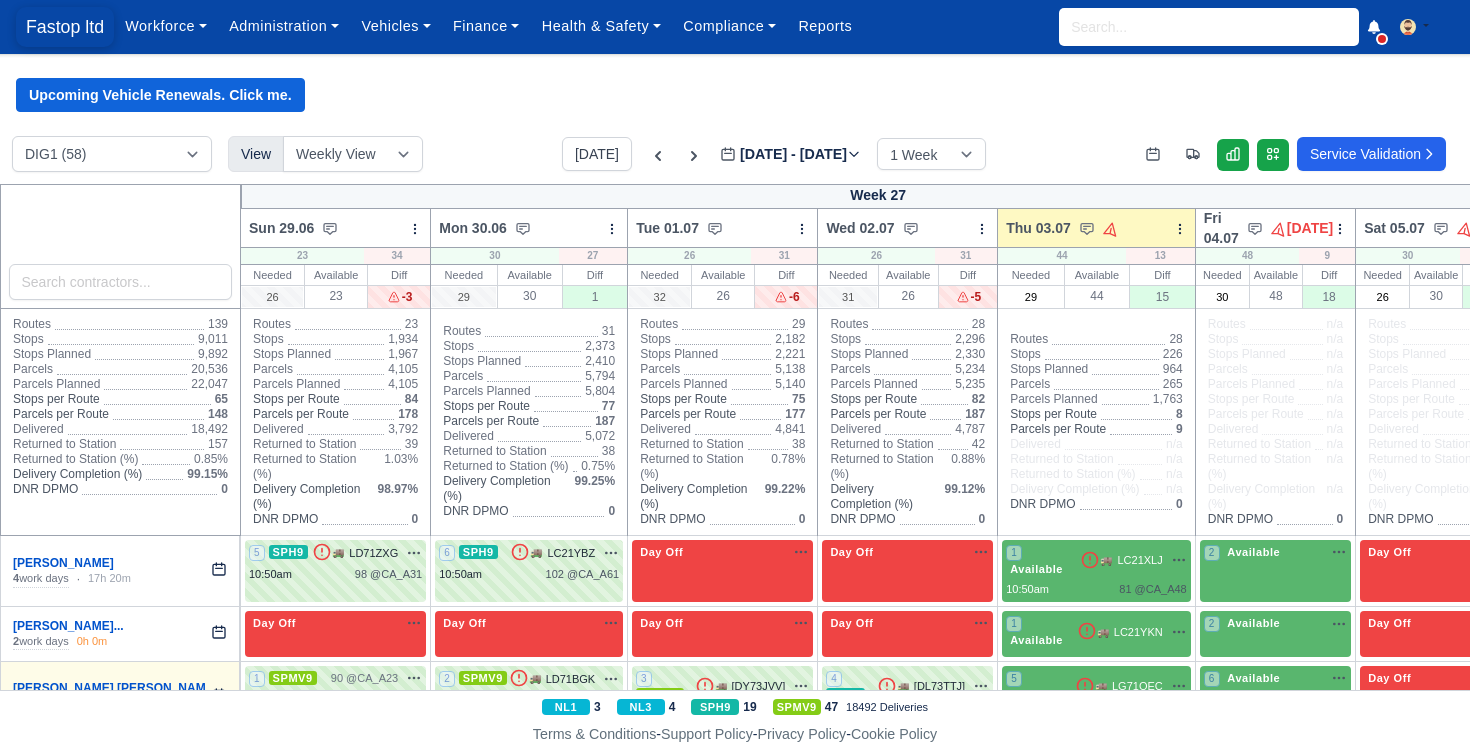 click on "Fastop ltd" at bounding box center [65, 27] 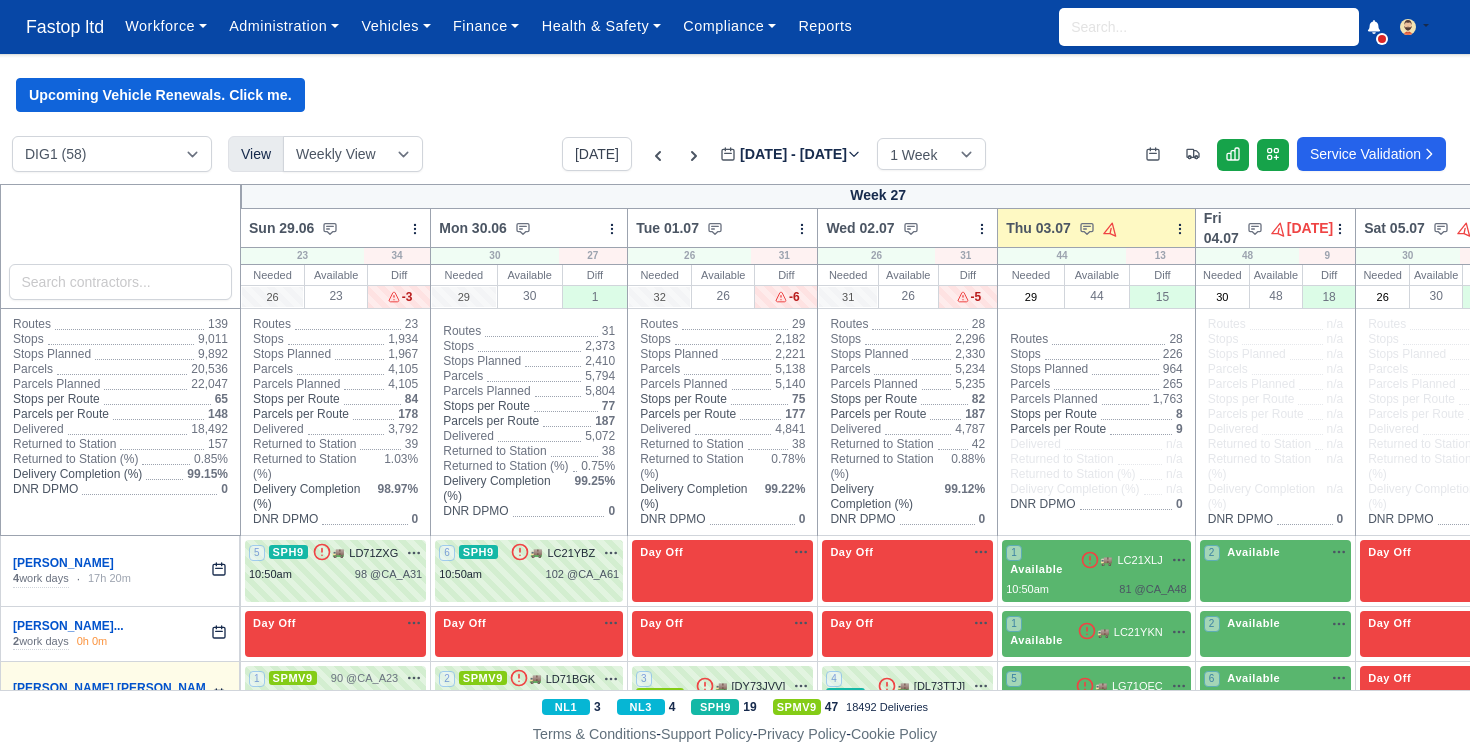 scroll, scrollTop: 0, scrollLeft: 0, axis: both 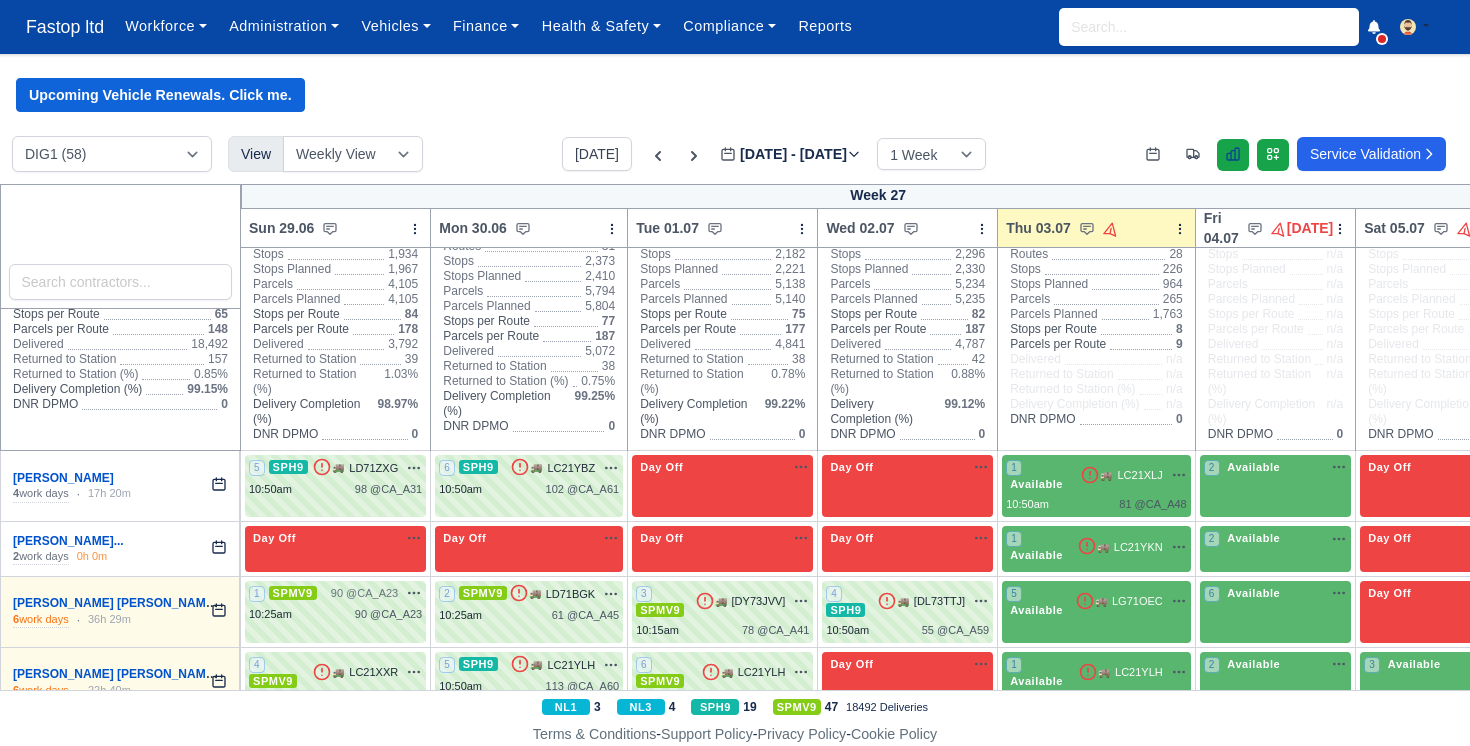 click 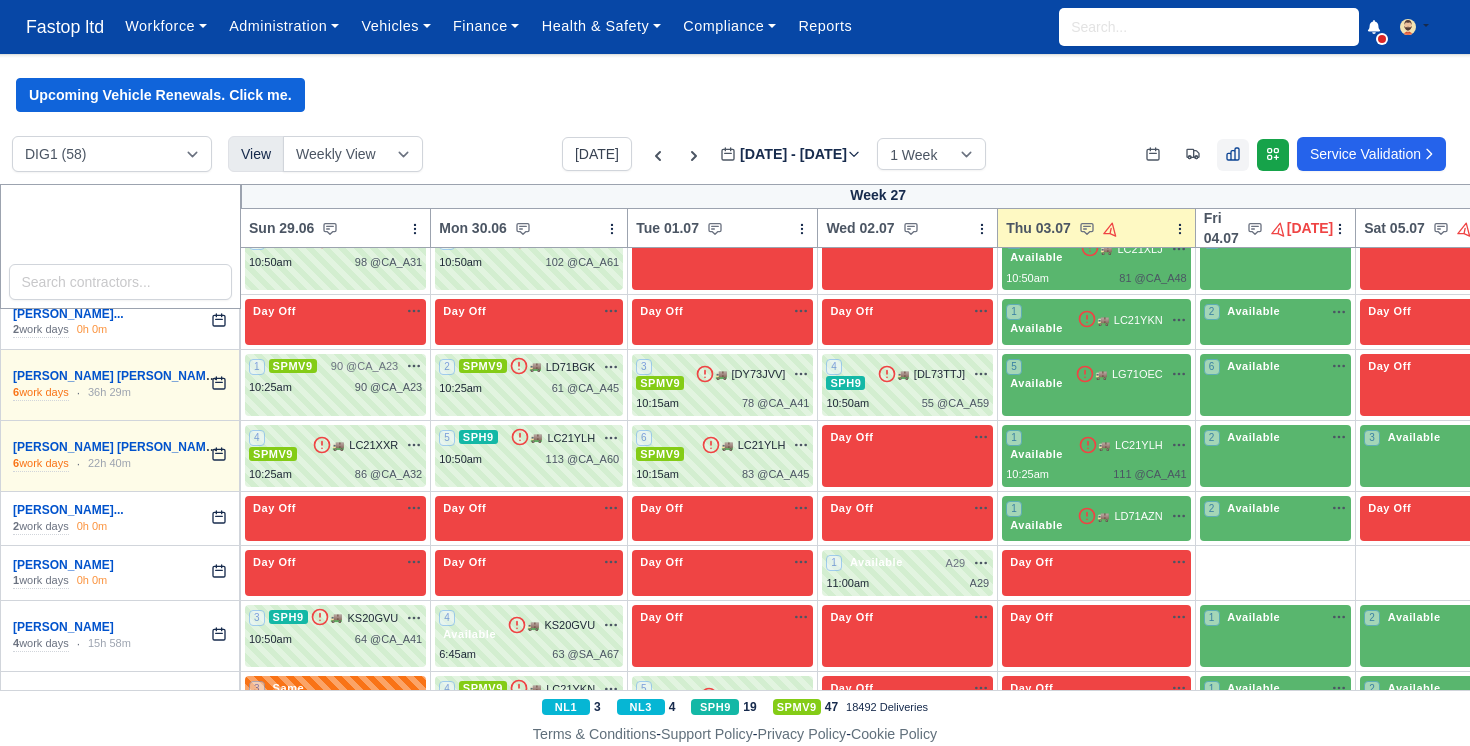 type 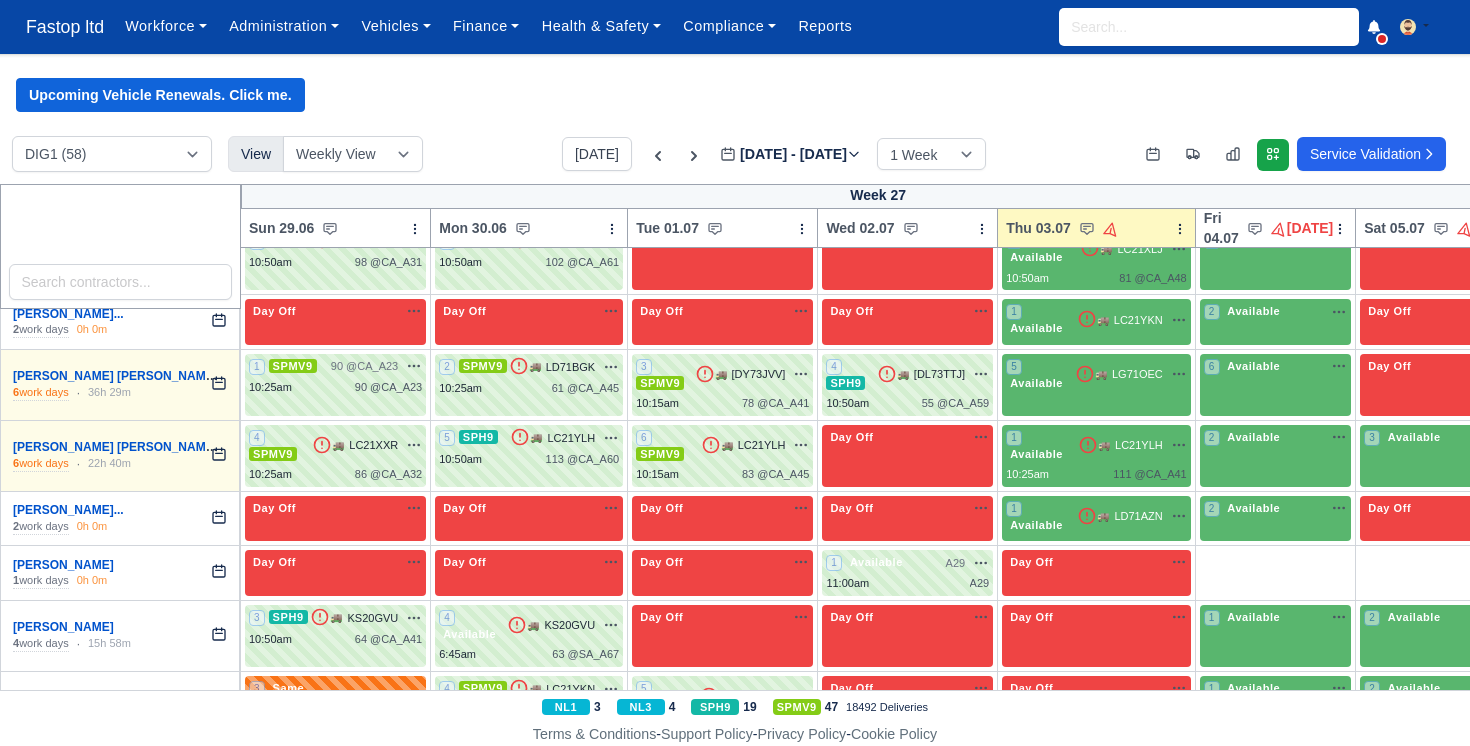 scroll, scrollTop: 0, scrollLeft: 0, axis: both 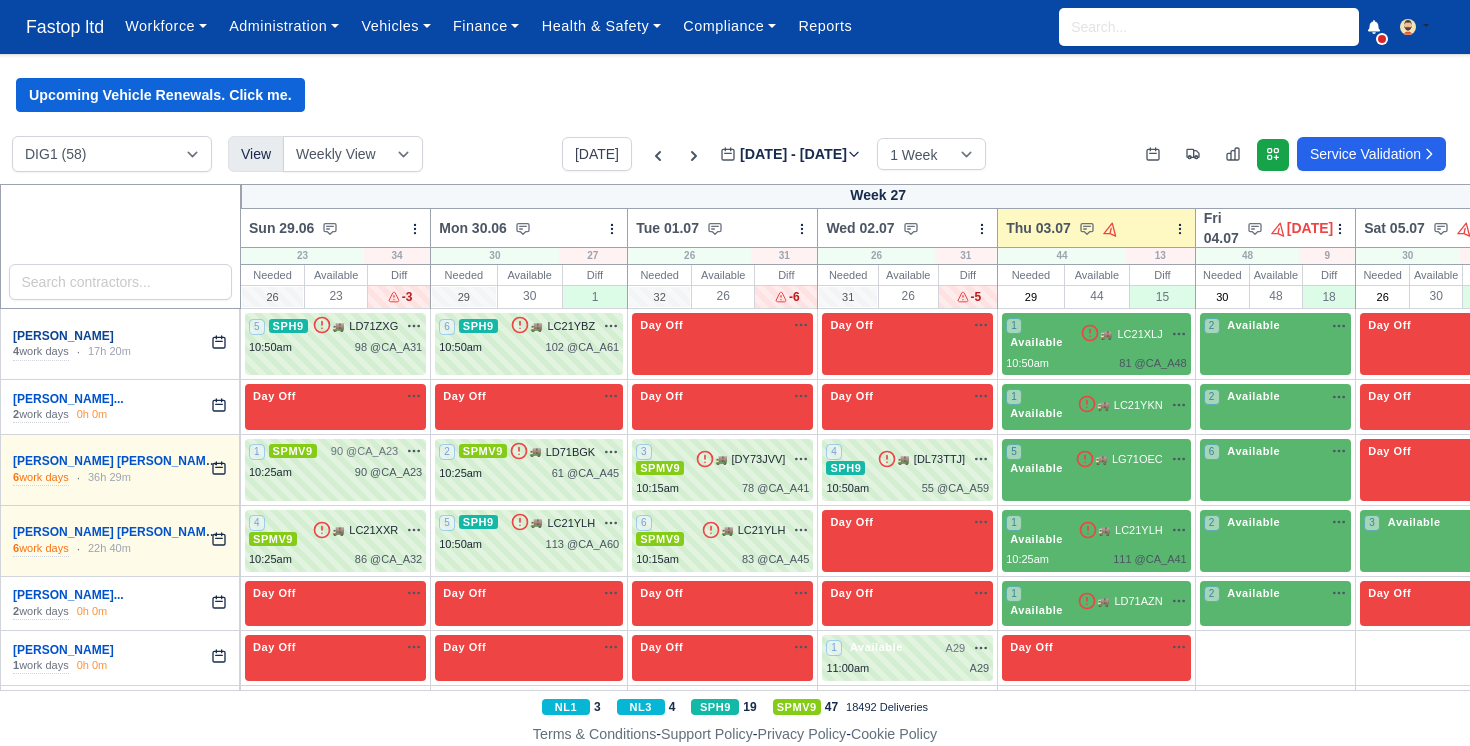 click on "[PERSON_NAME]" at bounding box center (63, 336) 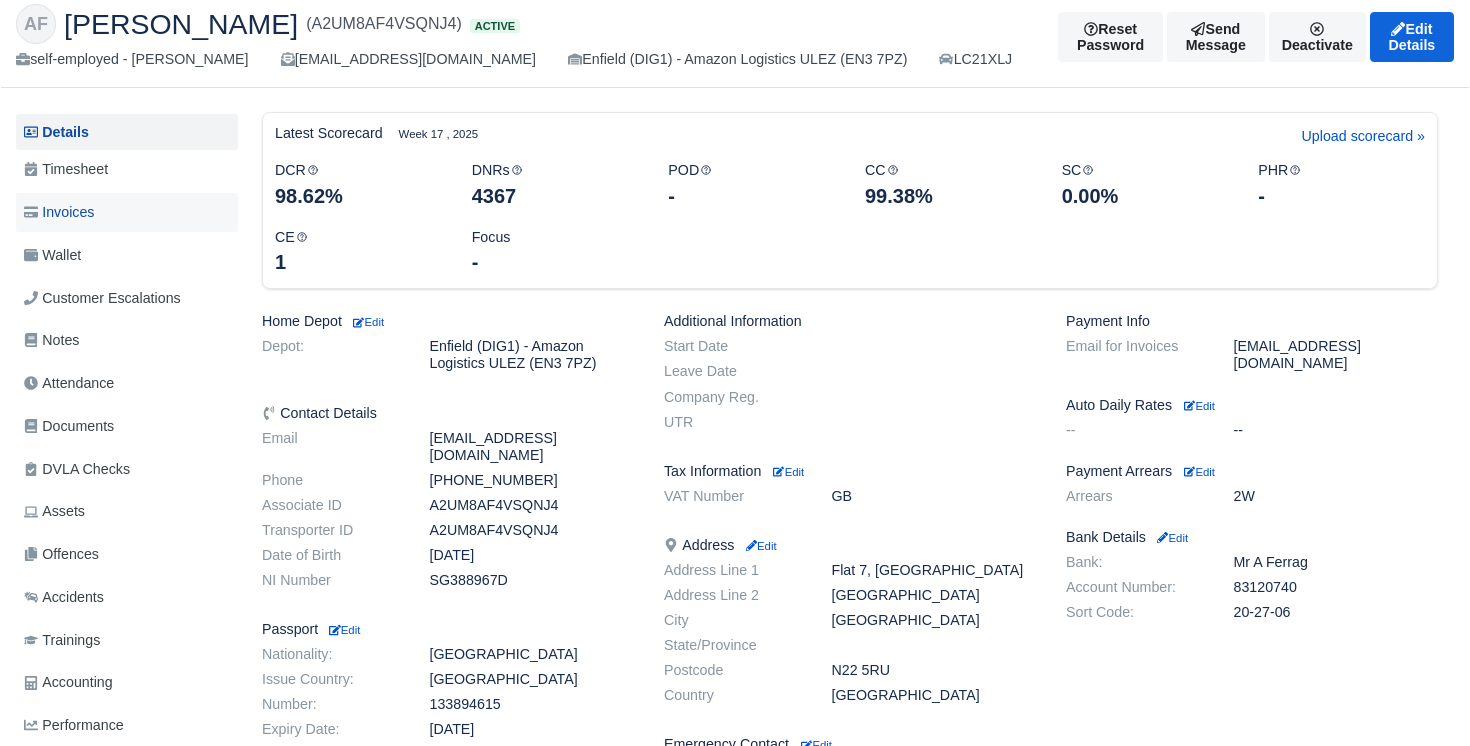 scroll, scrollTop: 90, scrollLeft: 0, axis: vertical 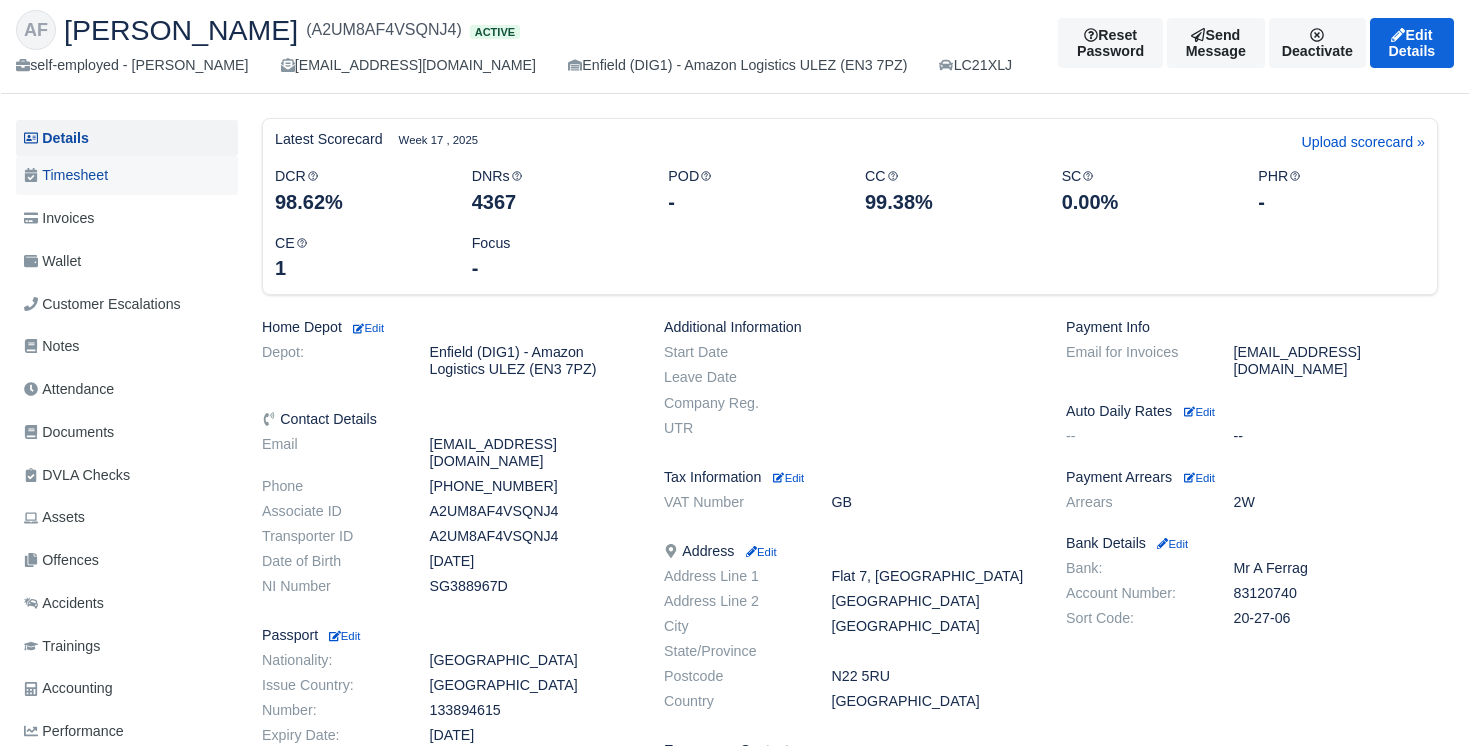 click on "Timesheet" at bounding box center [66, 175] 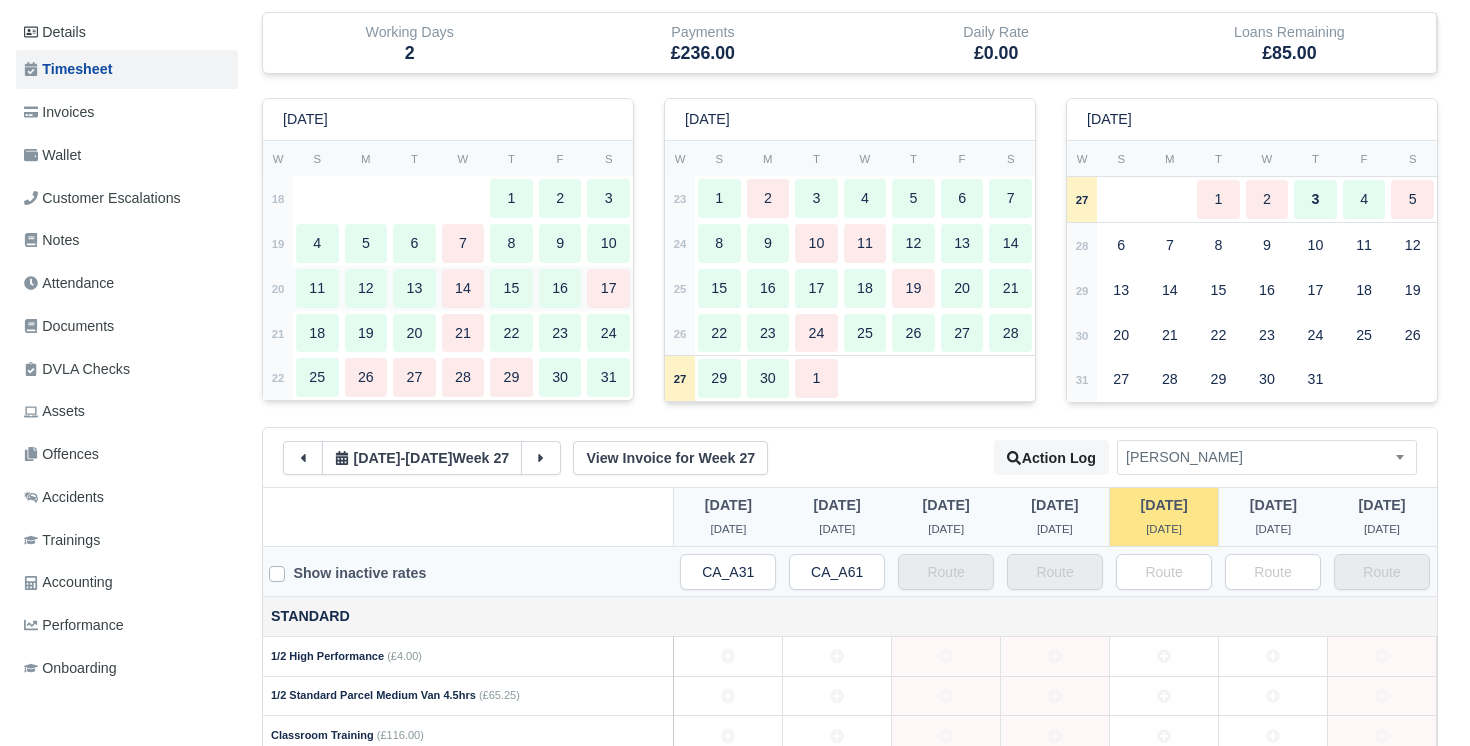 scroll, scrollTop: 207, scrollLeft: 0, axis: vertical 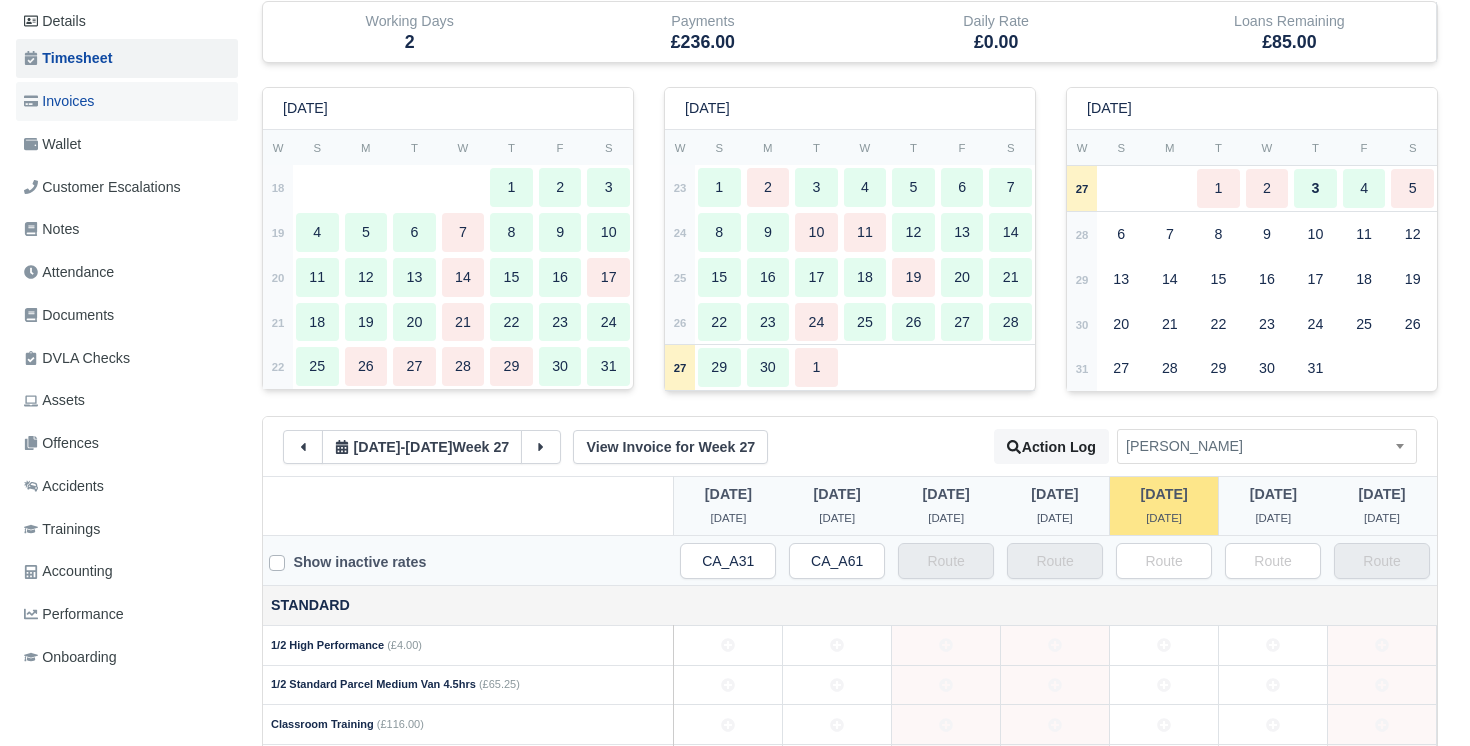 click on "Invoices" at bounding box center [127, 101] 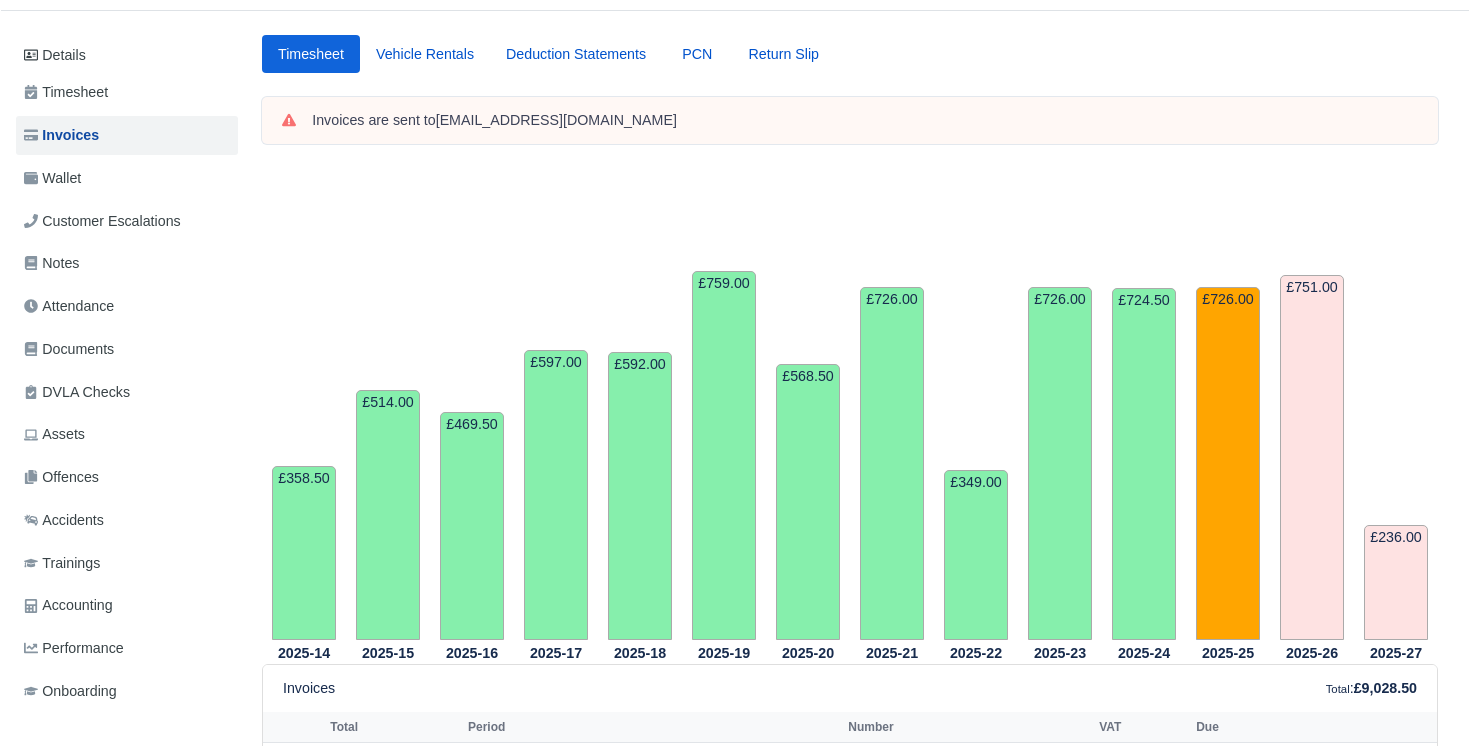 scroll, scrollTop: 169, scrollLeft: 0, axis: vertical 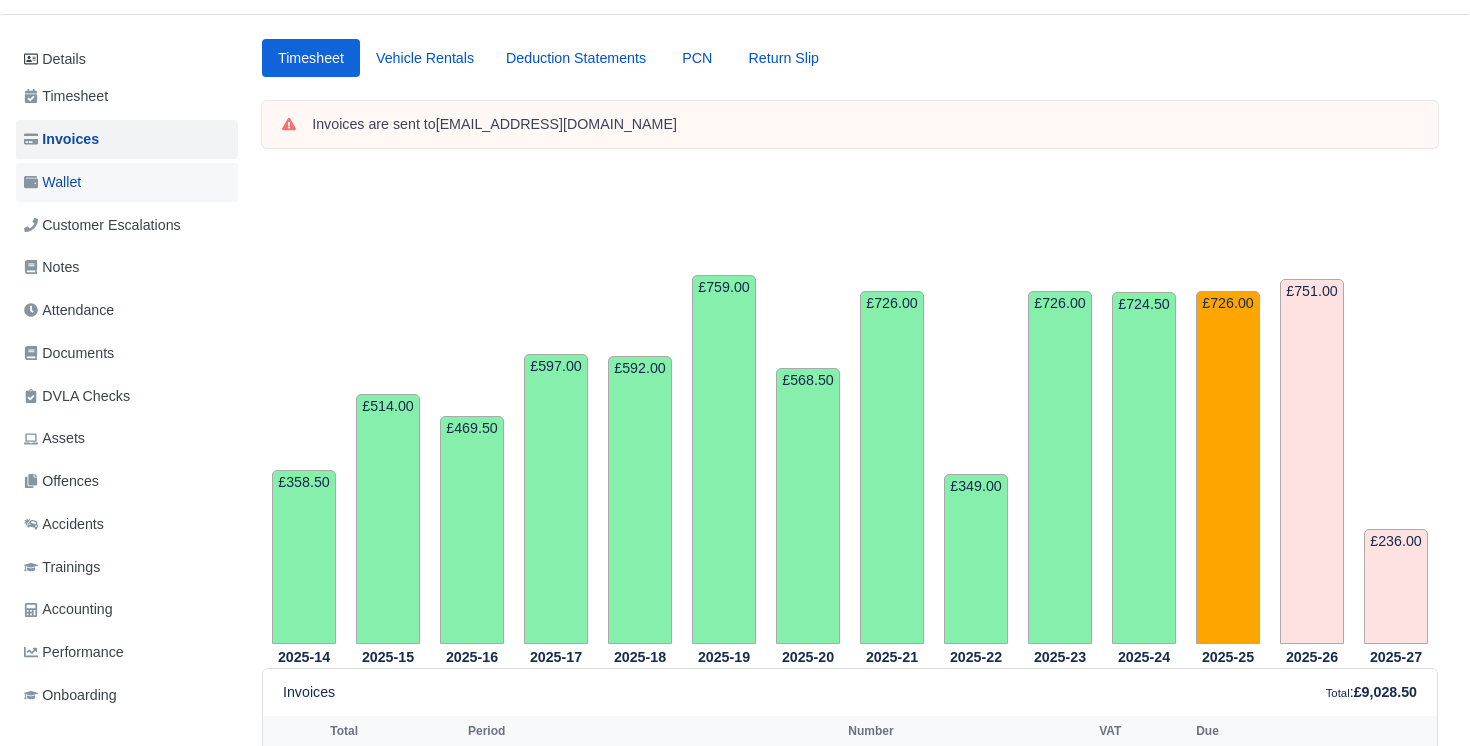 click on "Wallet" at bounding box center (52, 182) 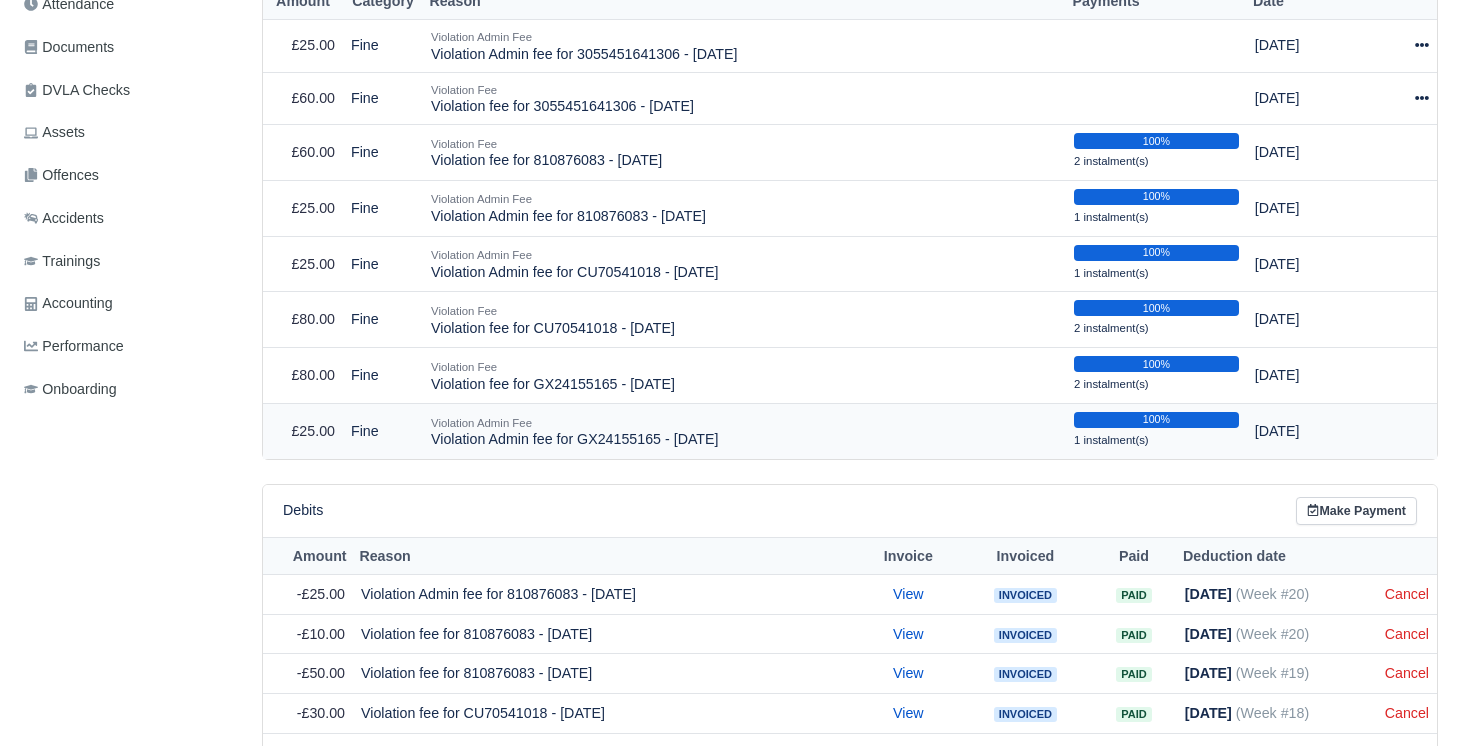 scroll, scrollTop: 459, scrollLeft: 0, axis: vertical 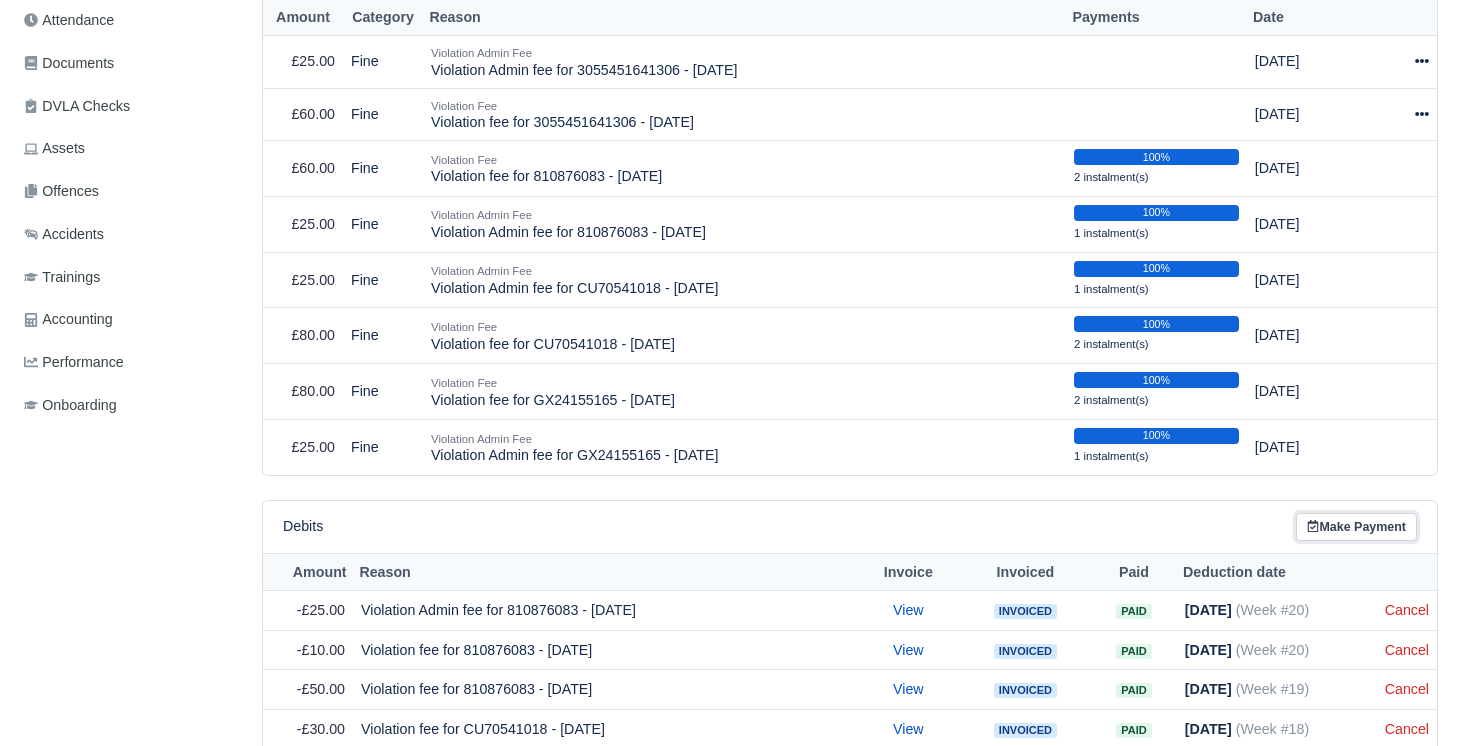 click on "Make Payment" at bounding box center (1356, 527) 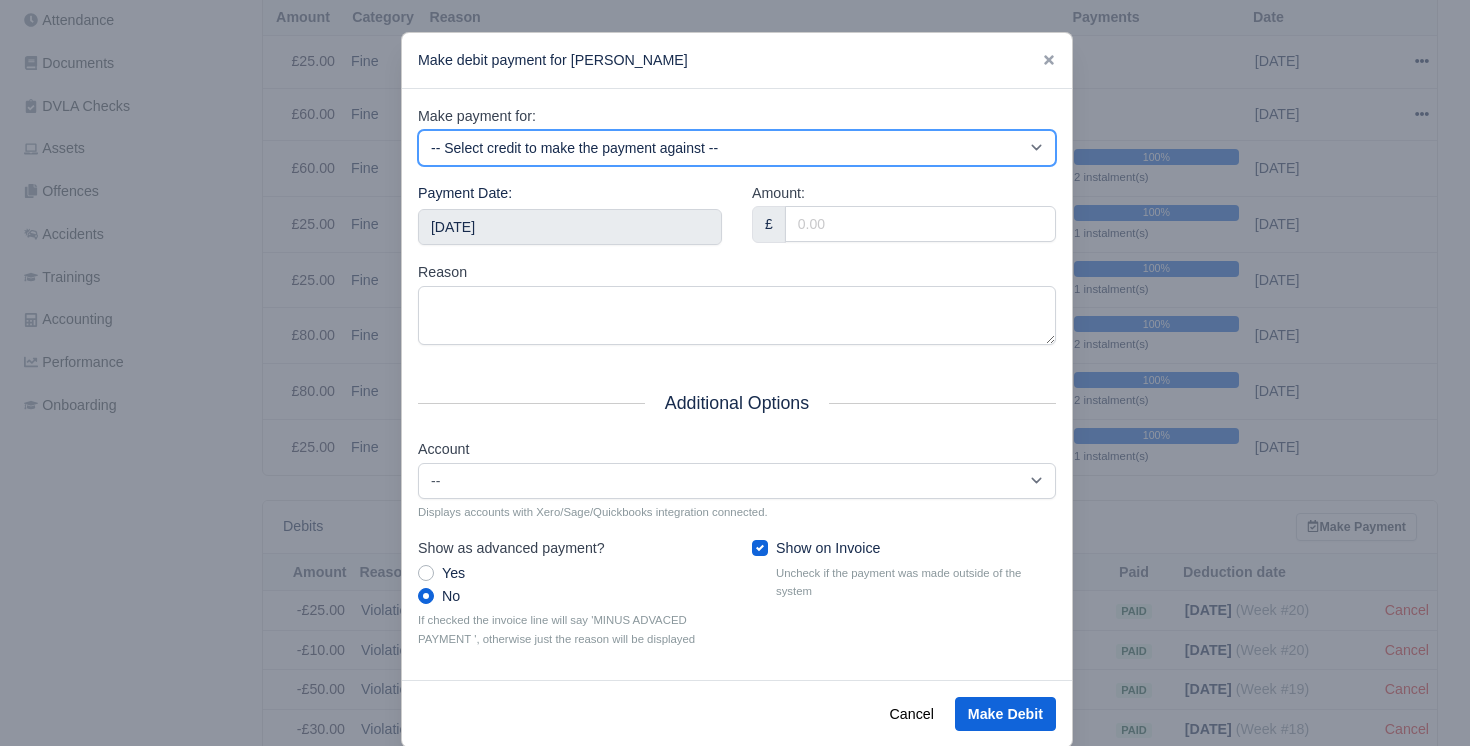 click on "-- Select credit to make the payment against --
Violation fee for 3055451641306 - 13/06/2025 (£0.00 / £60.00)
Violation Admin fee for 3055451641306 - 13/06/2025 (£0.00 / £25.00)" at bounding box center [737, 148] 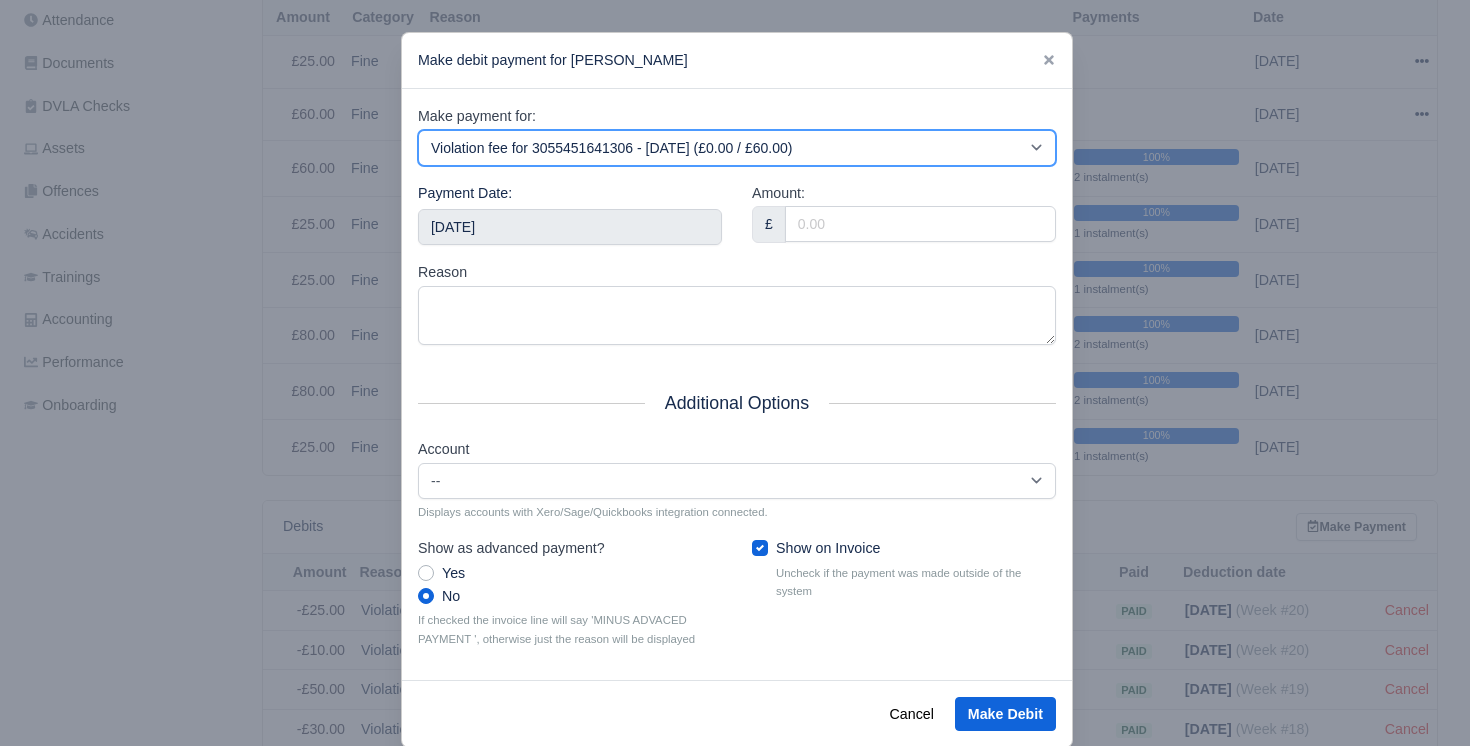 type on "2025-07-05T23:59:59+01:00" 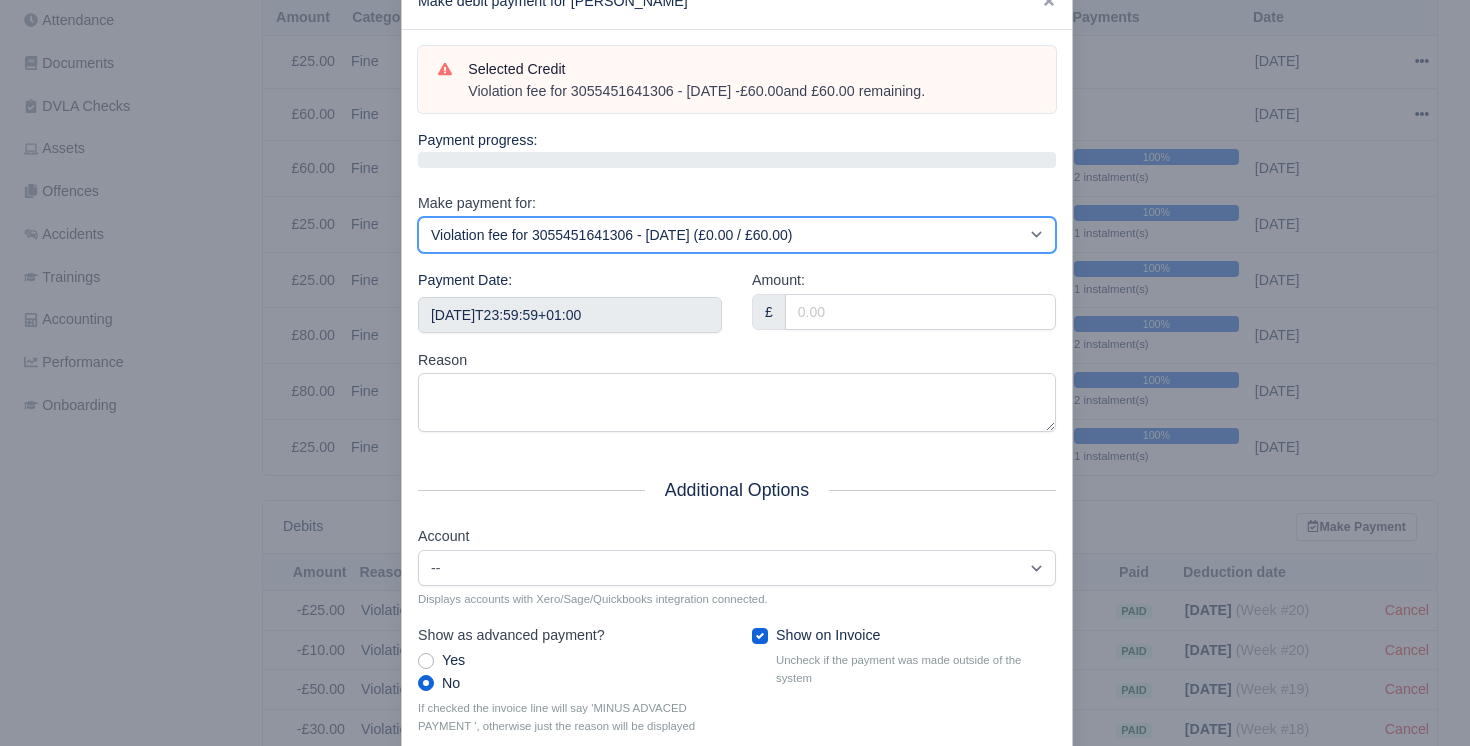 scroll, scrollTop: 57, scrollLeft: 0, axis: vertical 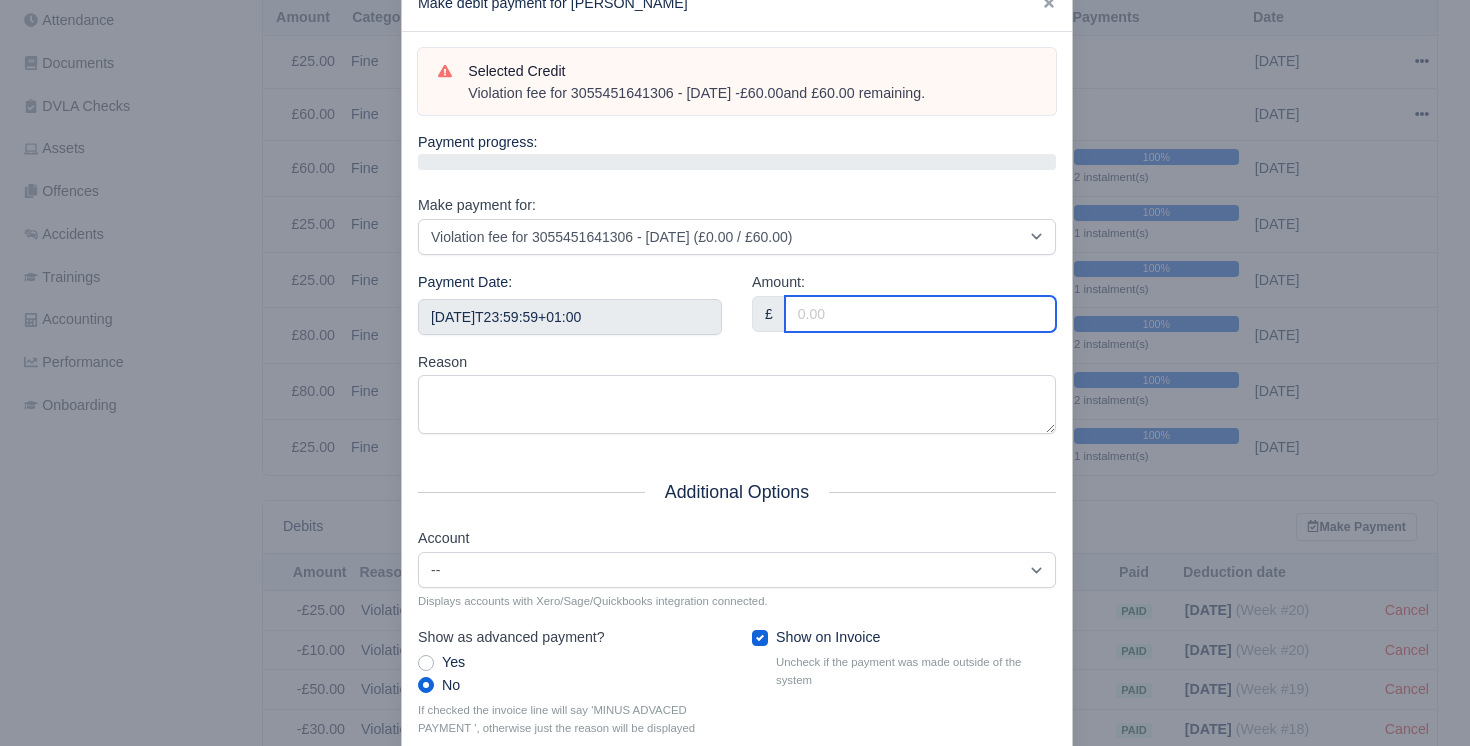 click on "Amount:" at bounding box center [920, 314] 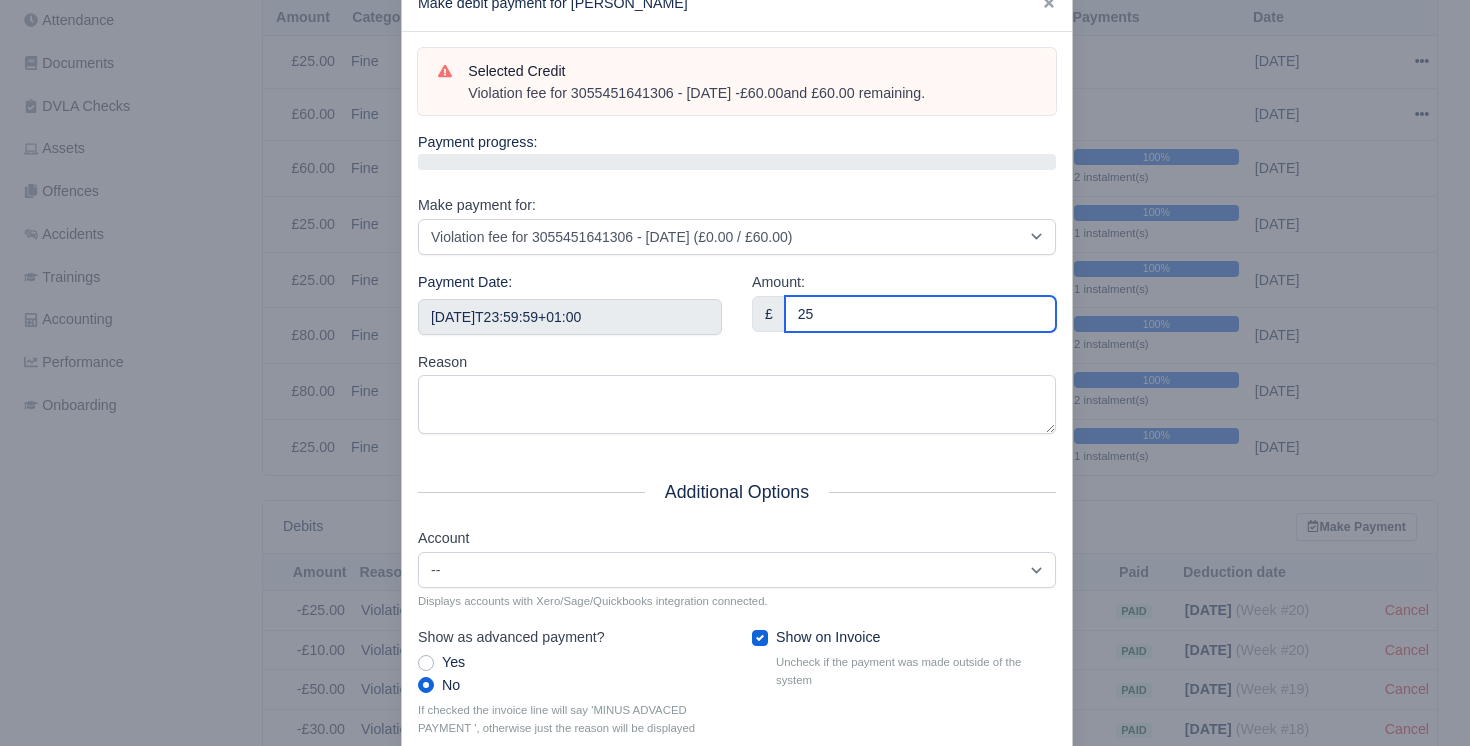 type on "25" 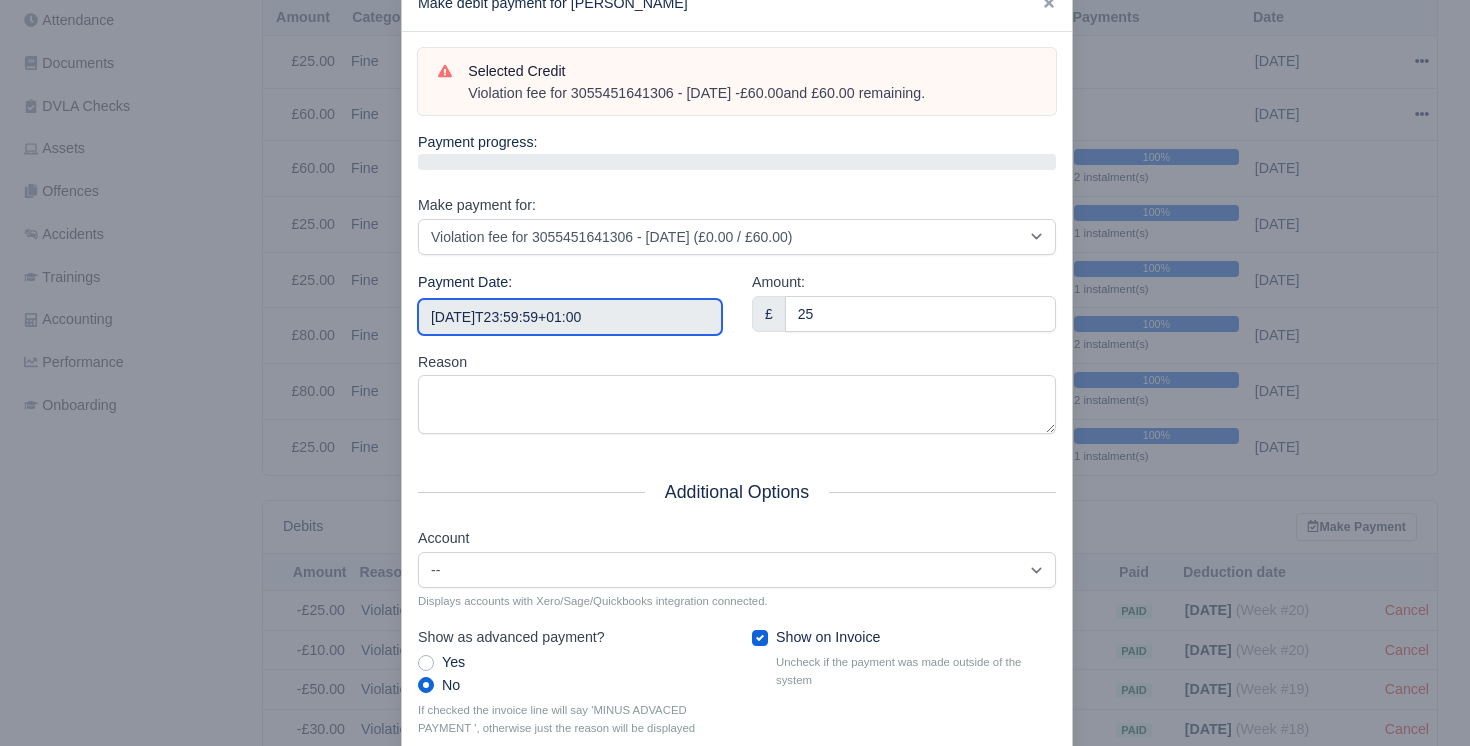 click on "2025-07-05T23:59:59+01:00" at bounding box center [570, 317] 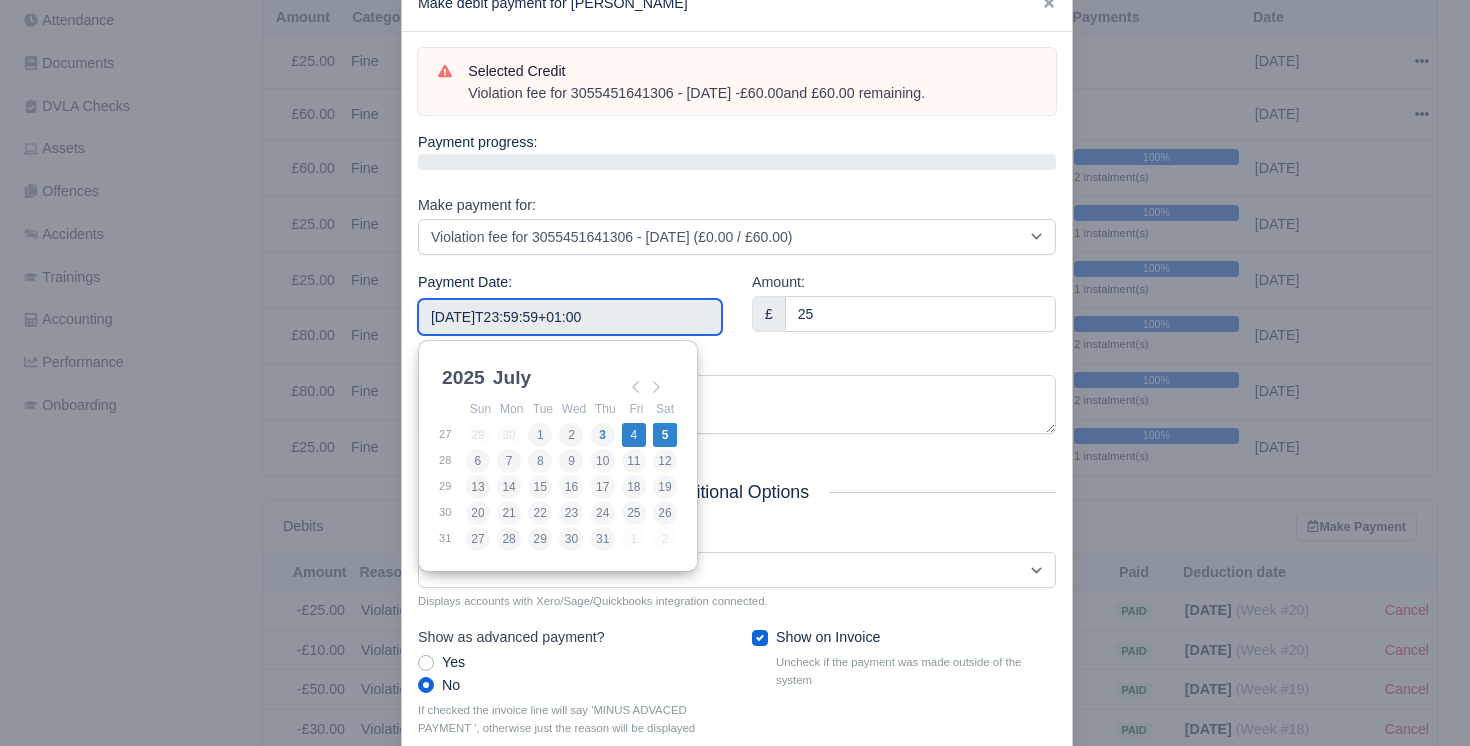 type on "2025-07-04" 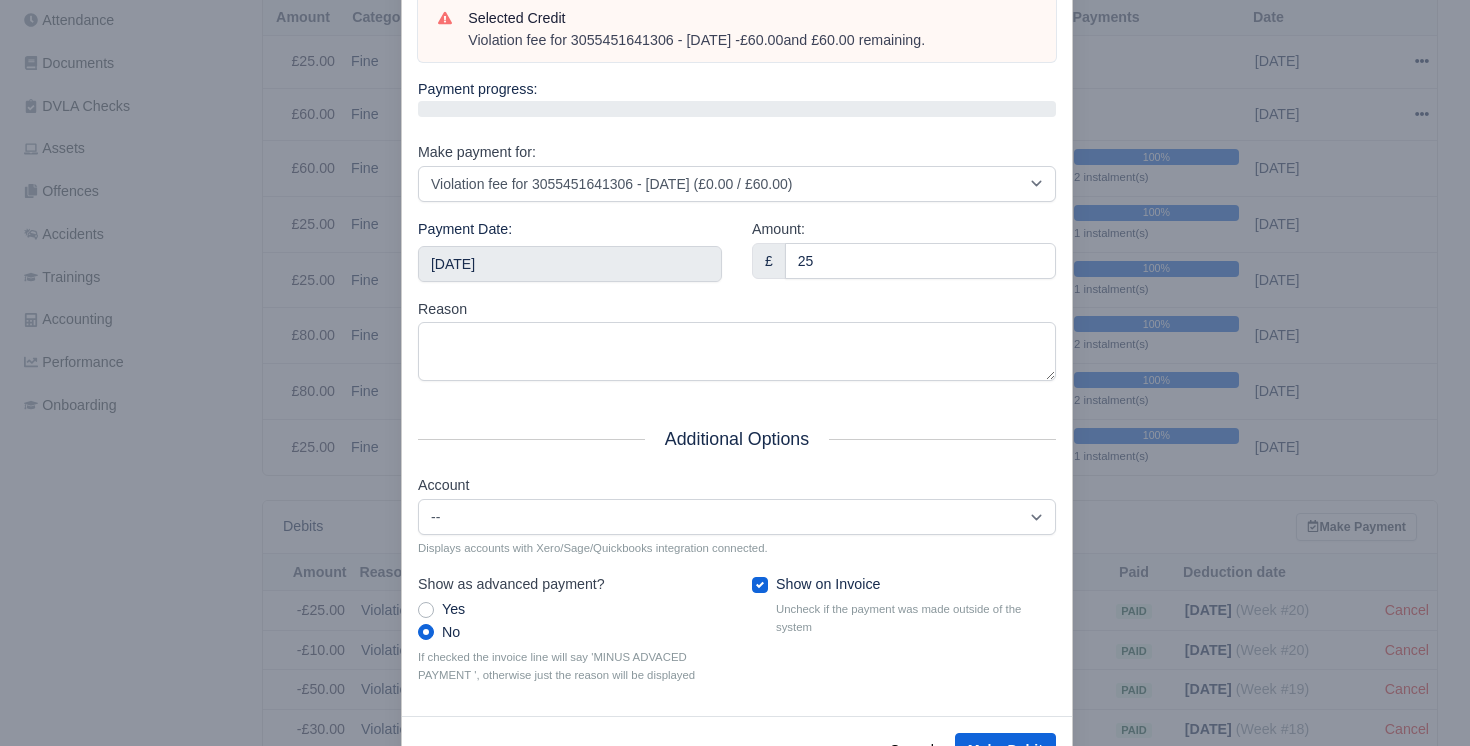 scroll, scrollTop: 0, scrollLeft: 0, axis: both 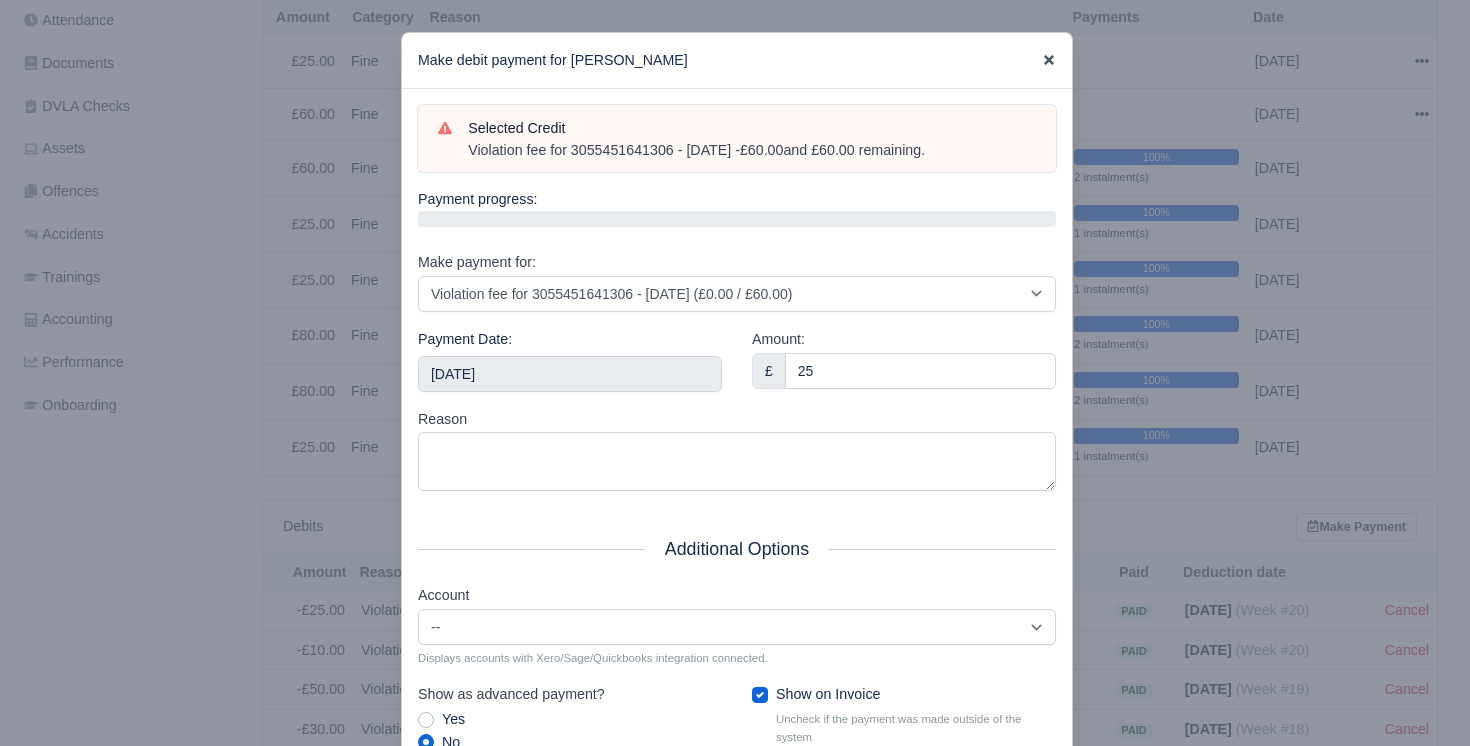click 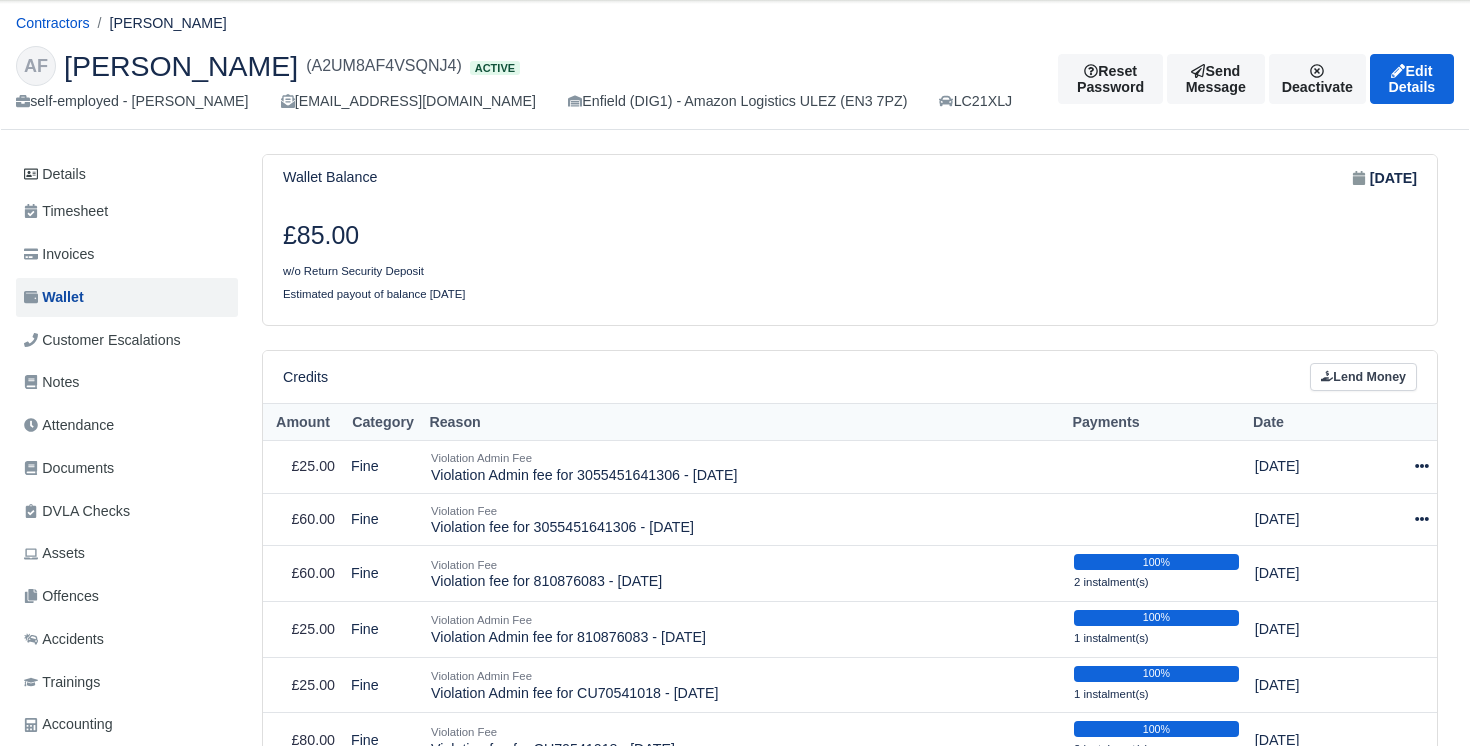 scroll, scrollTop: 0, scrollLeft: 0, axis: both 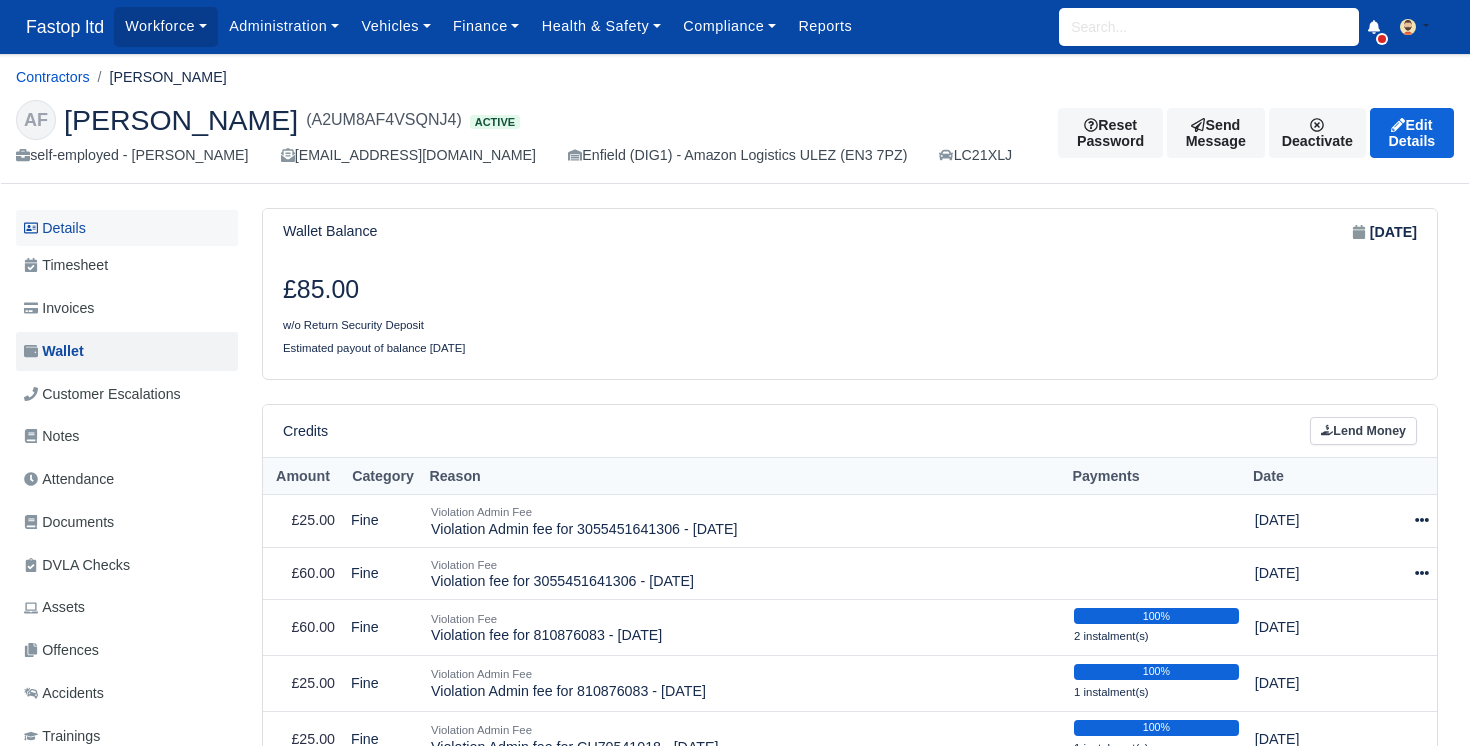 click on "Details" at bounding box center (127, 228) 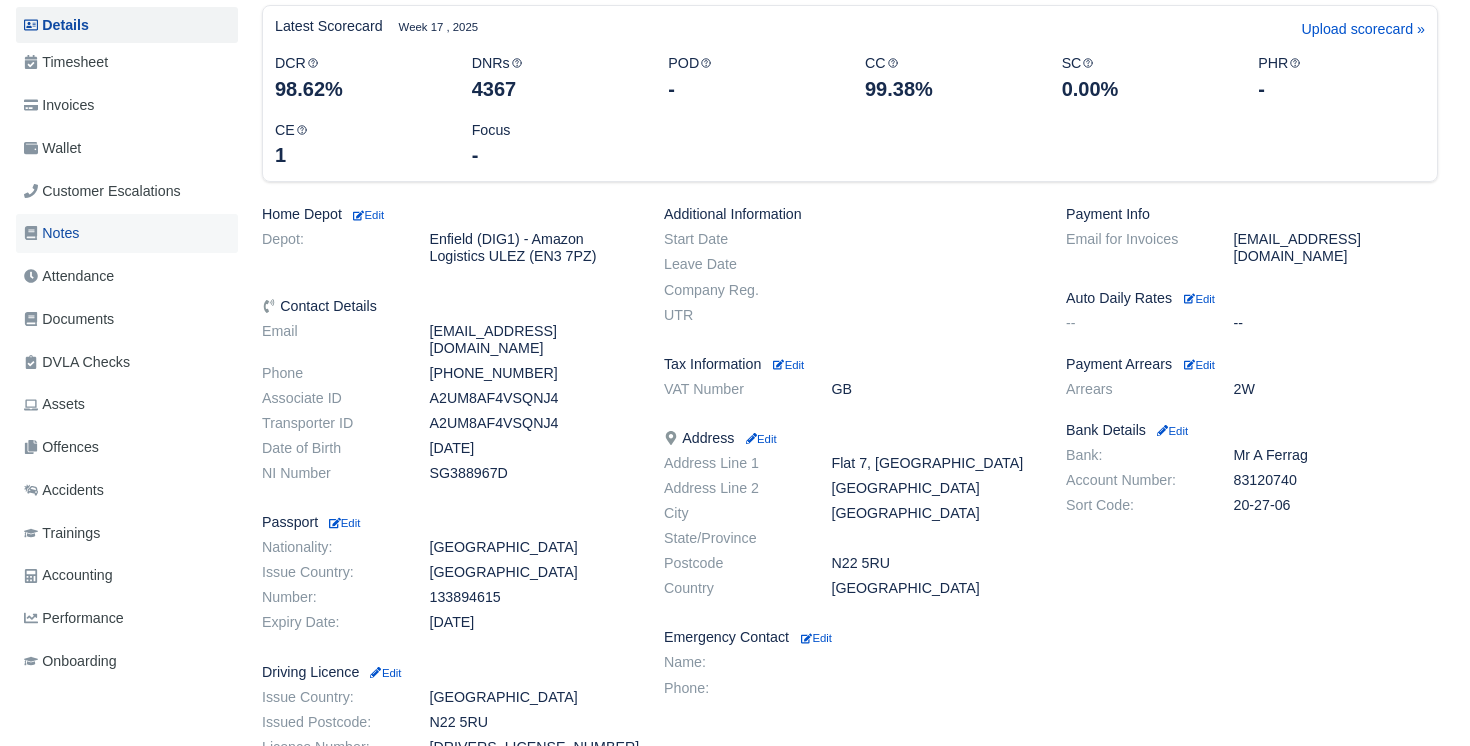 scroll, scrollTop: 208, scrollLeft: 0, axis: vertical 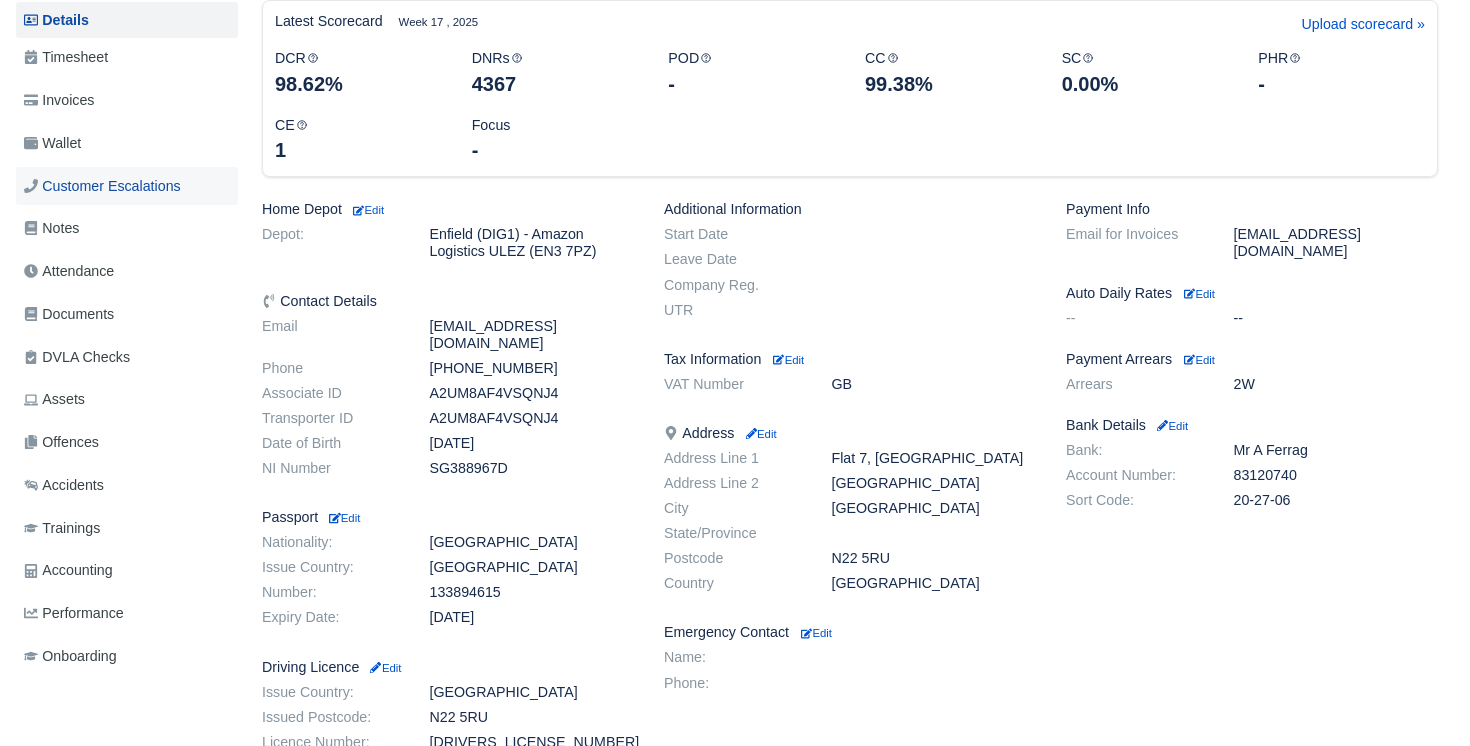 click on "Customer Escalations" at bounding box center (102, 186) 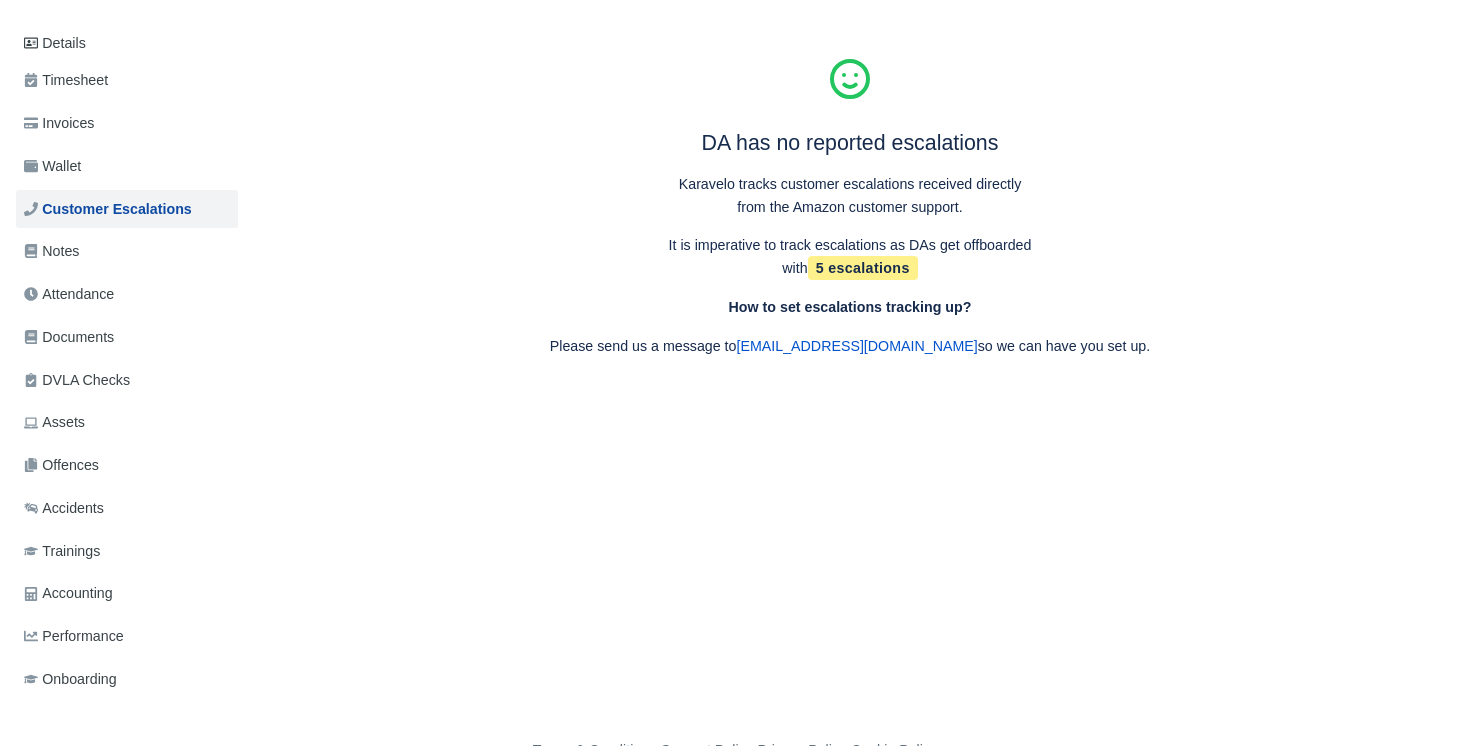 scroll, scrollTop: 201, scrollLeft: 0, axis: vertical 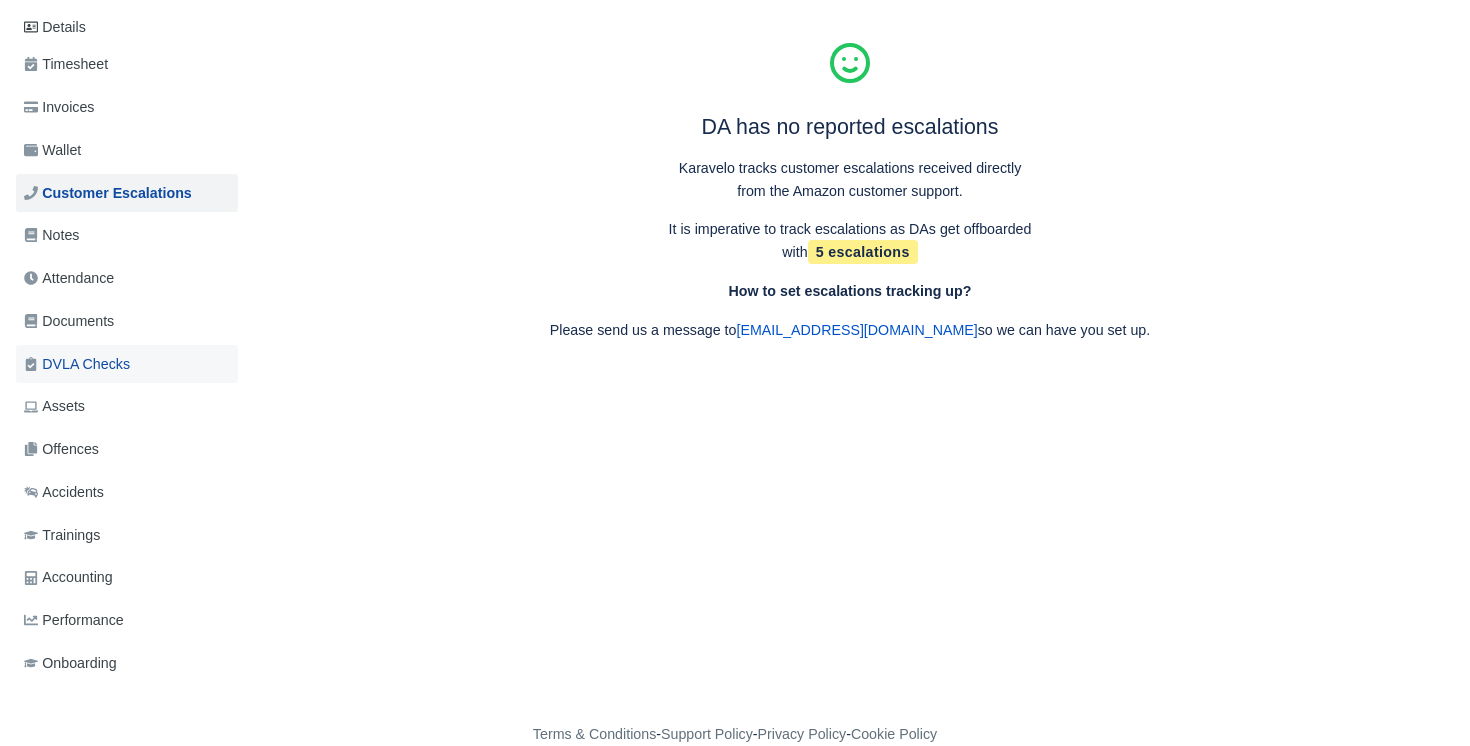click on "DVLA Checks" at bounding box center [77, 364] 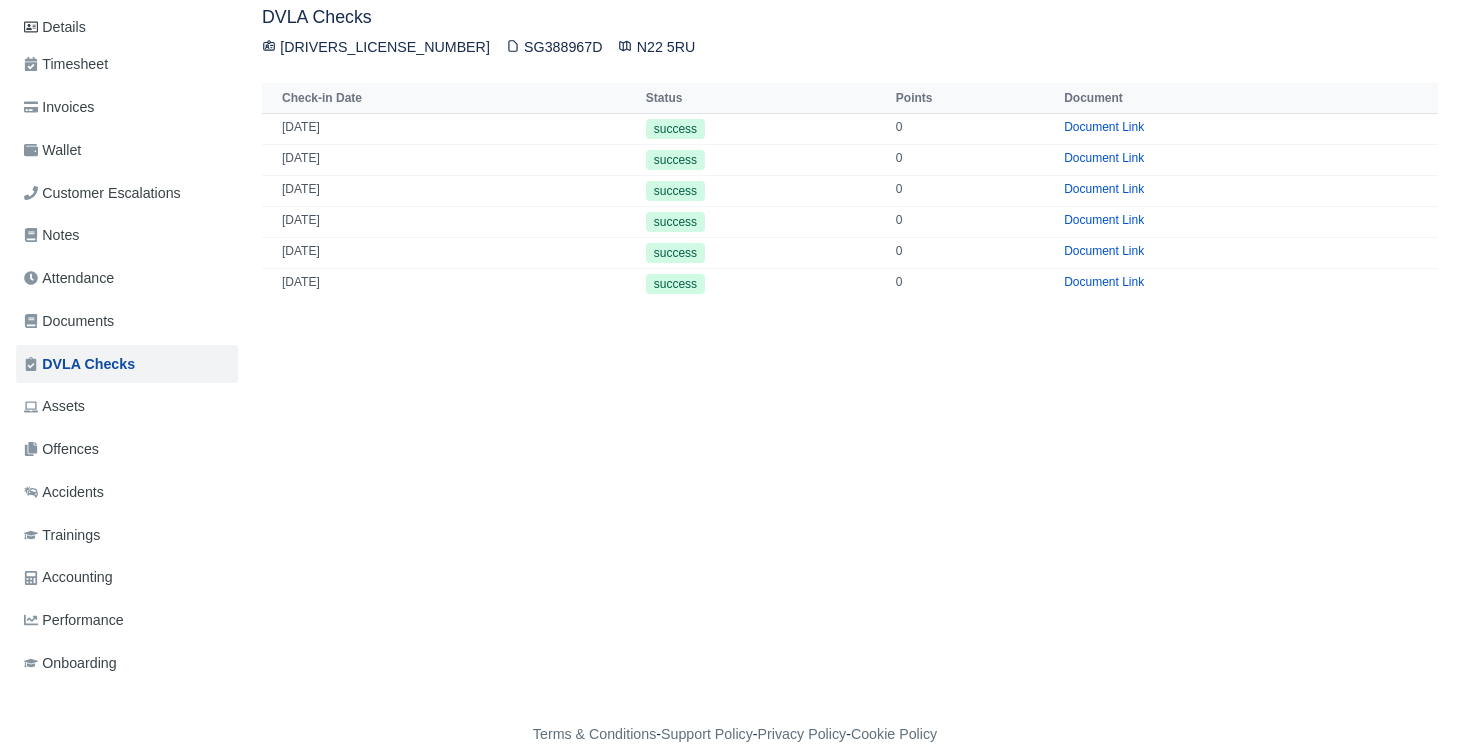 scroll, scrollTop: 0, scrollLeft: 0, axis: both 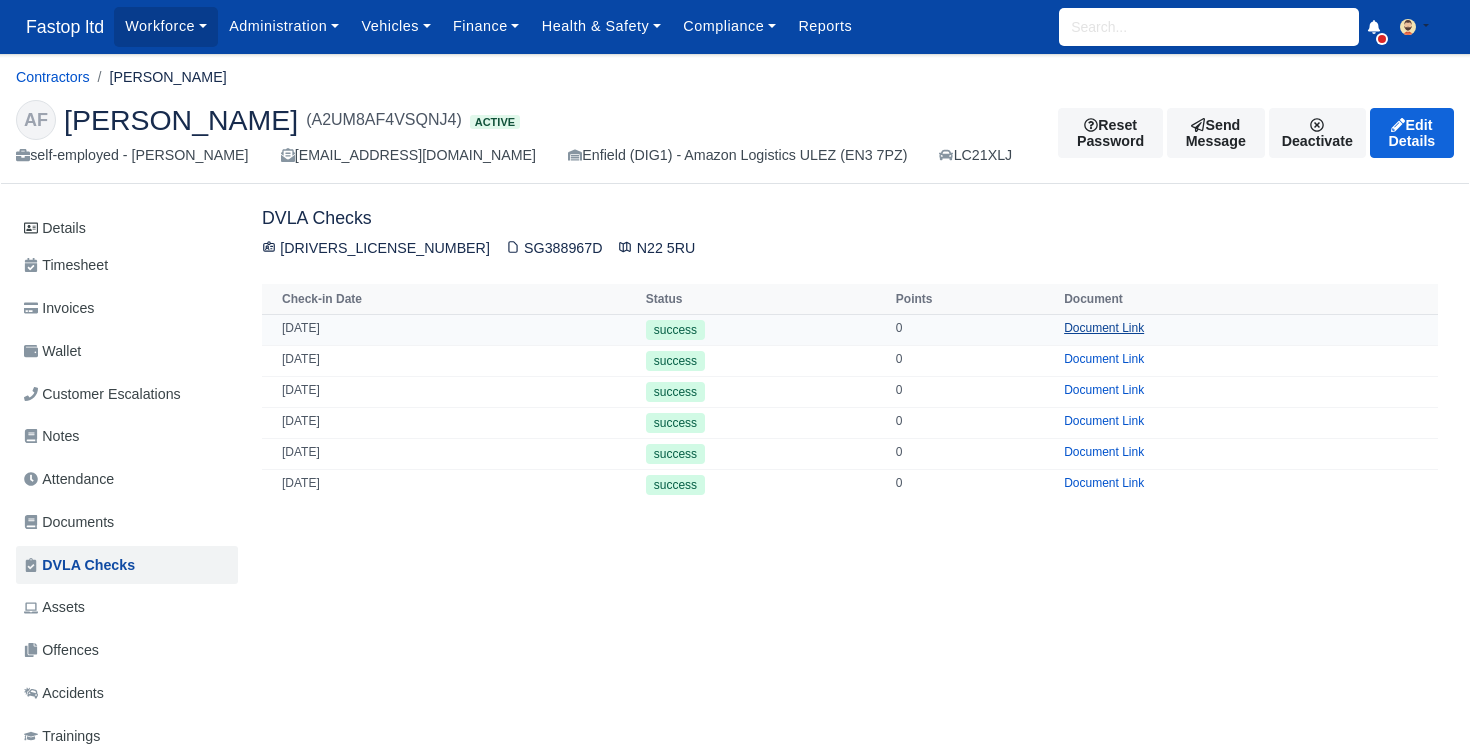 click on "Document
Link" at bounding box center (1104, 328) 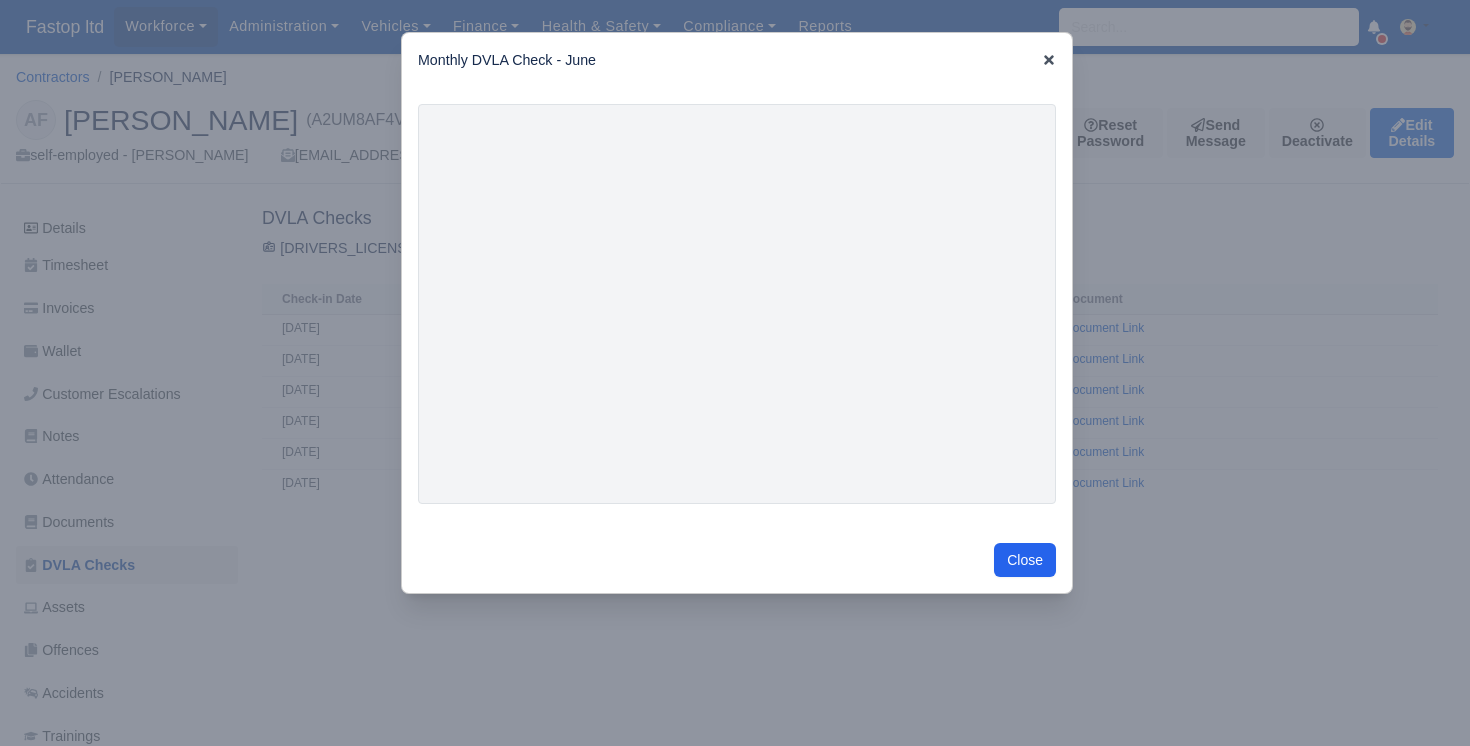 click 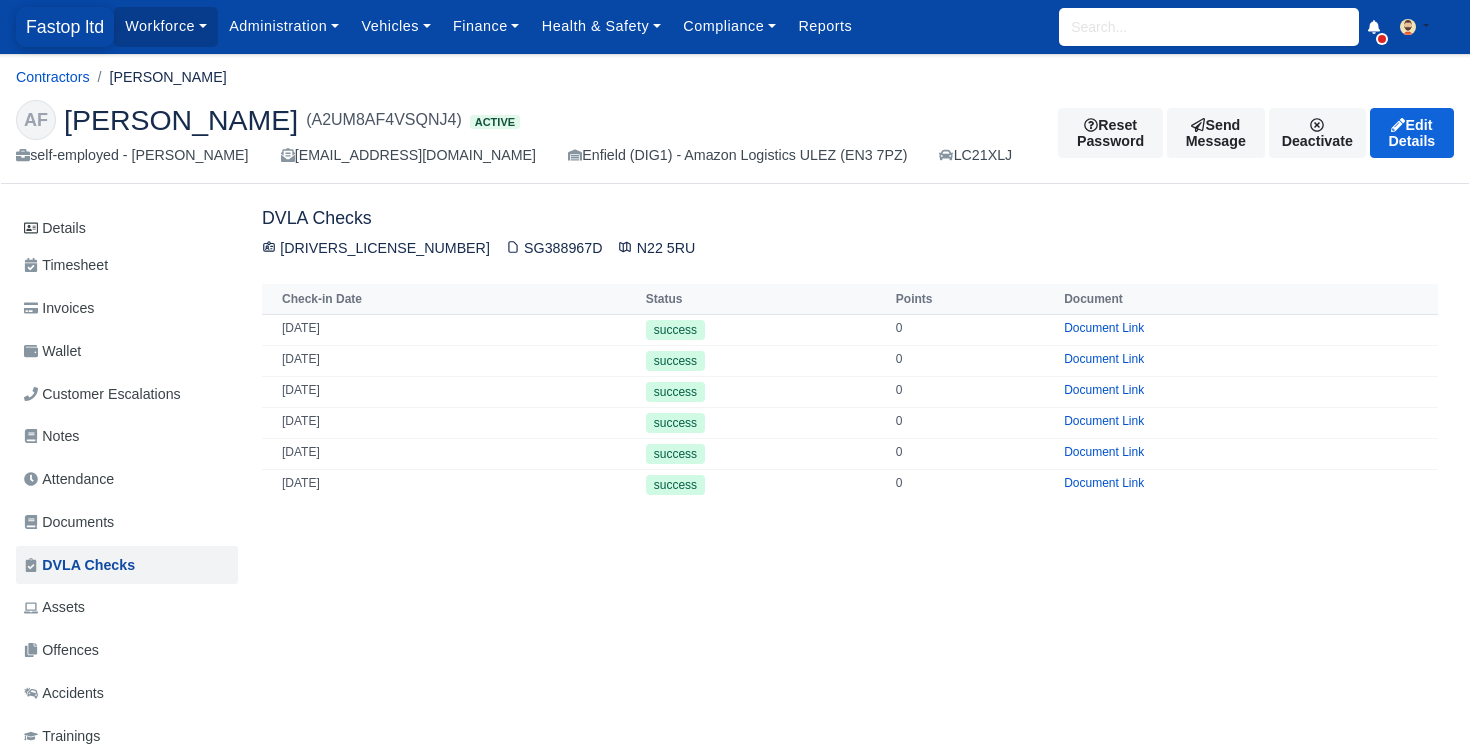 click on "Fastop ltd" at bounding box center (65, 27) 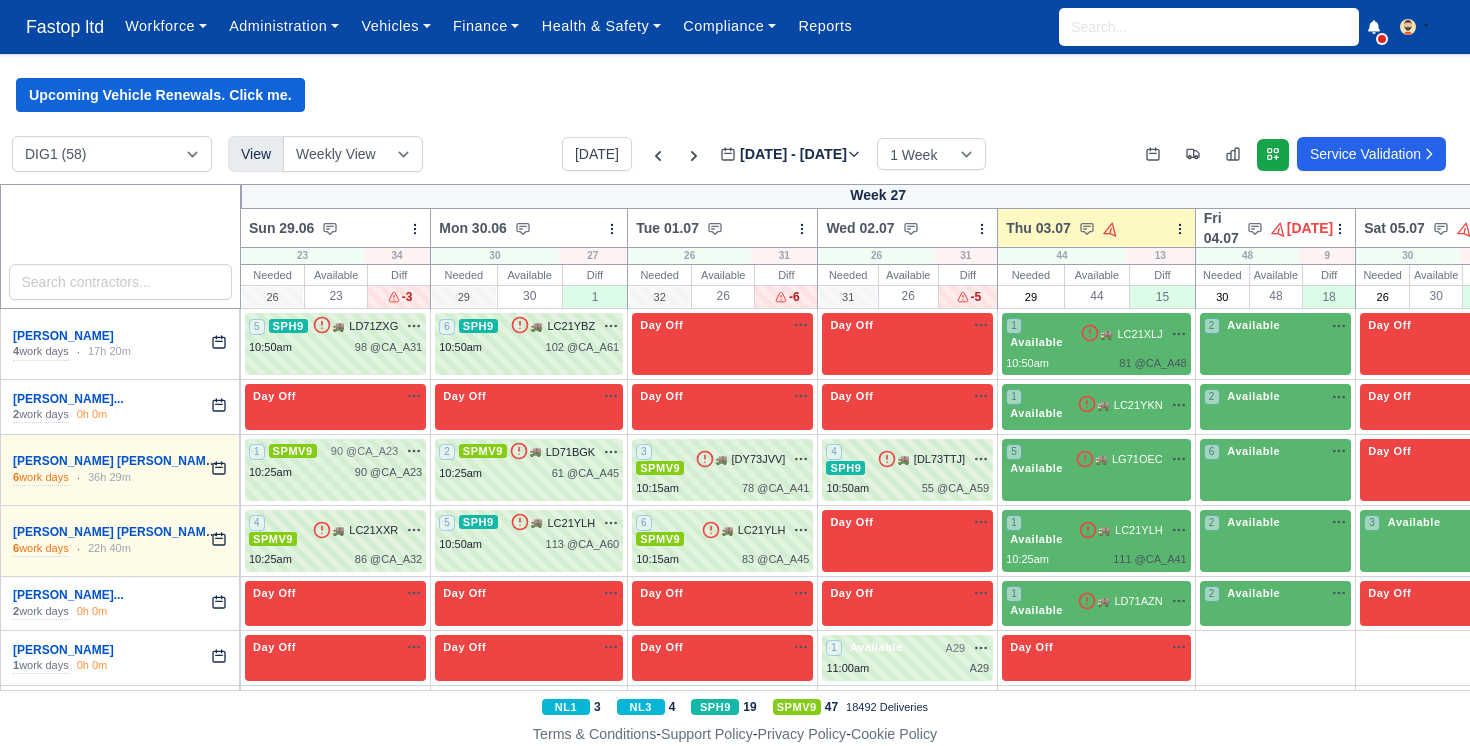 scroll, scrollTop: 0, scrollLeft: 0, axis: both 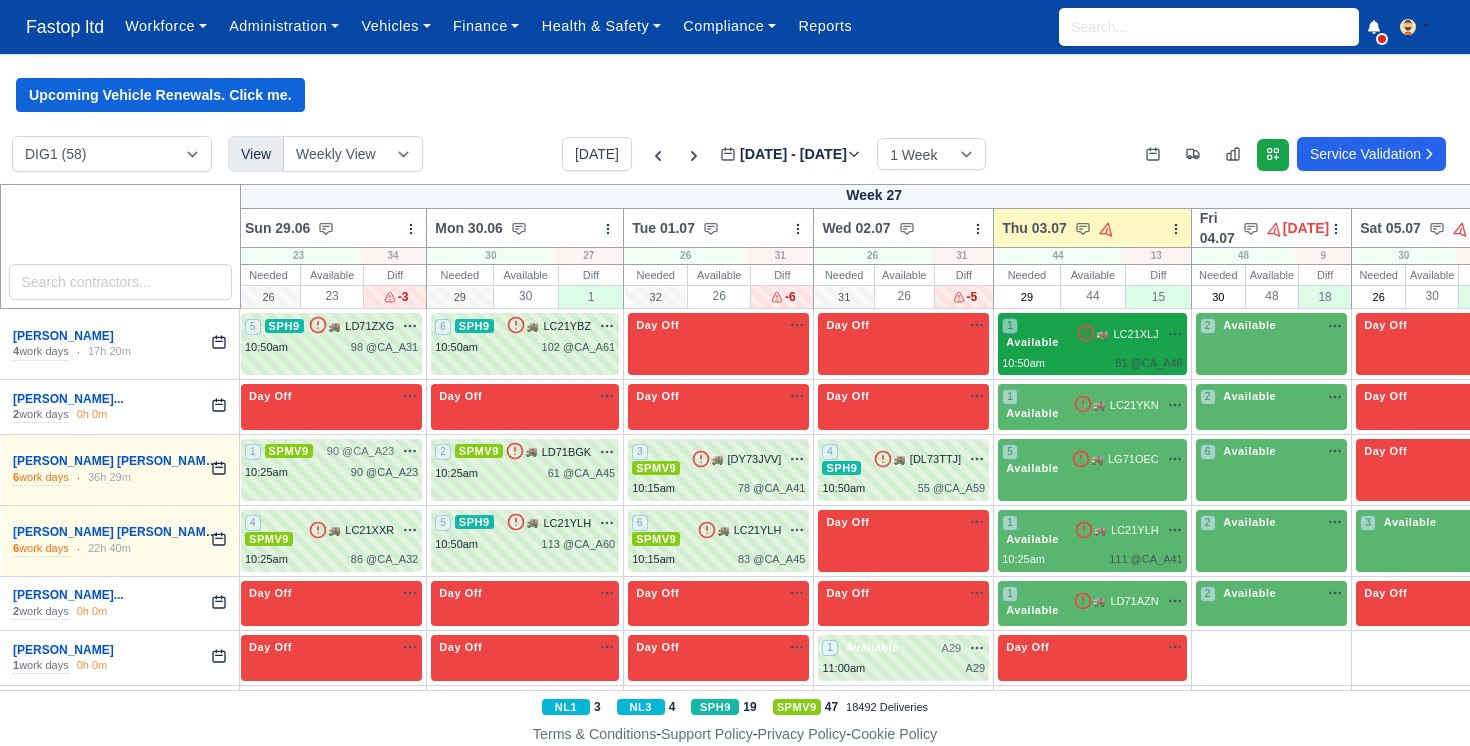 click on "1
Available
🚚
LC21XLJ" at bounding box center (1092, 344) 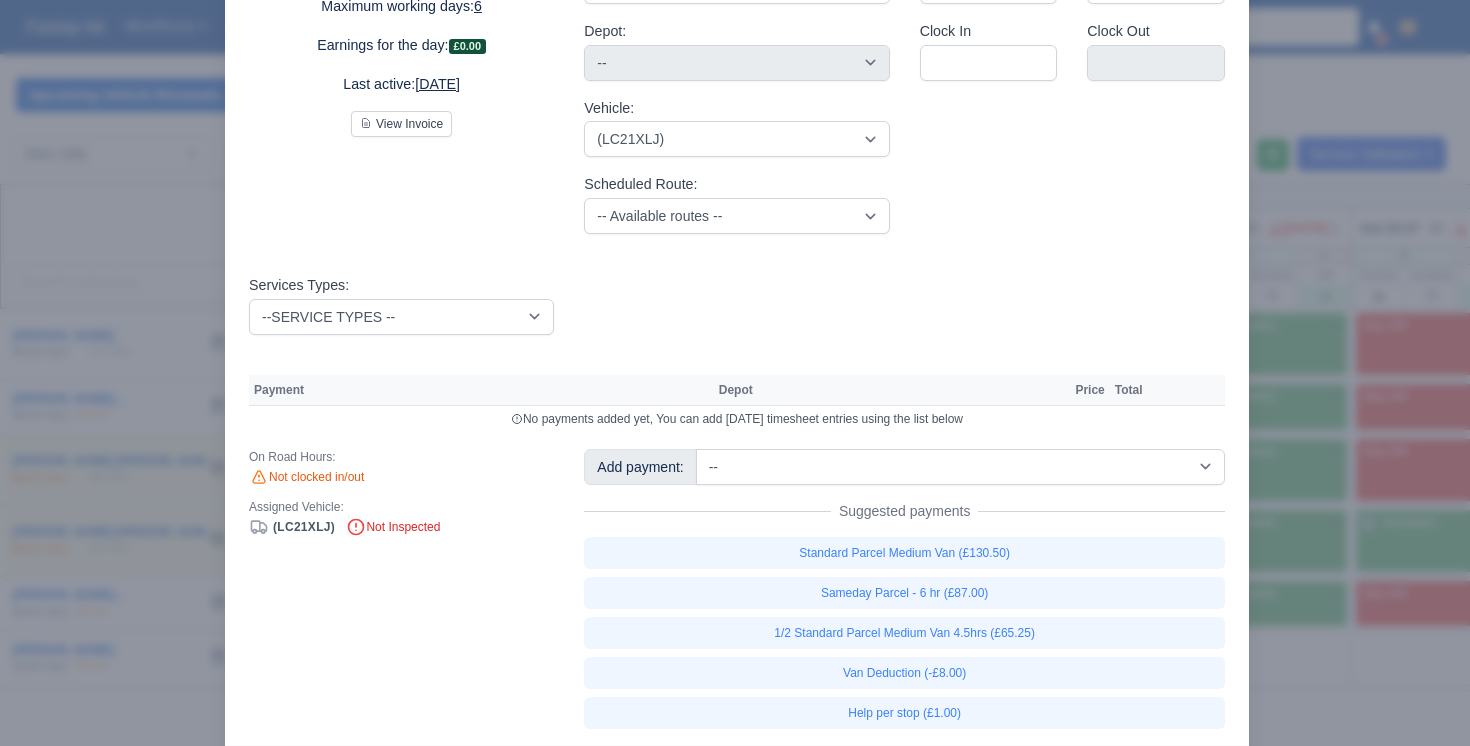 scroll, scrollTop: 179, scrollLeft: 0, axis: vertical 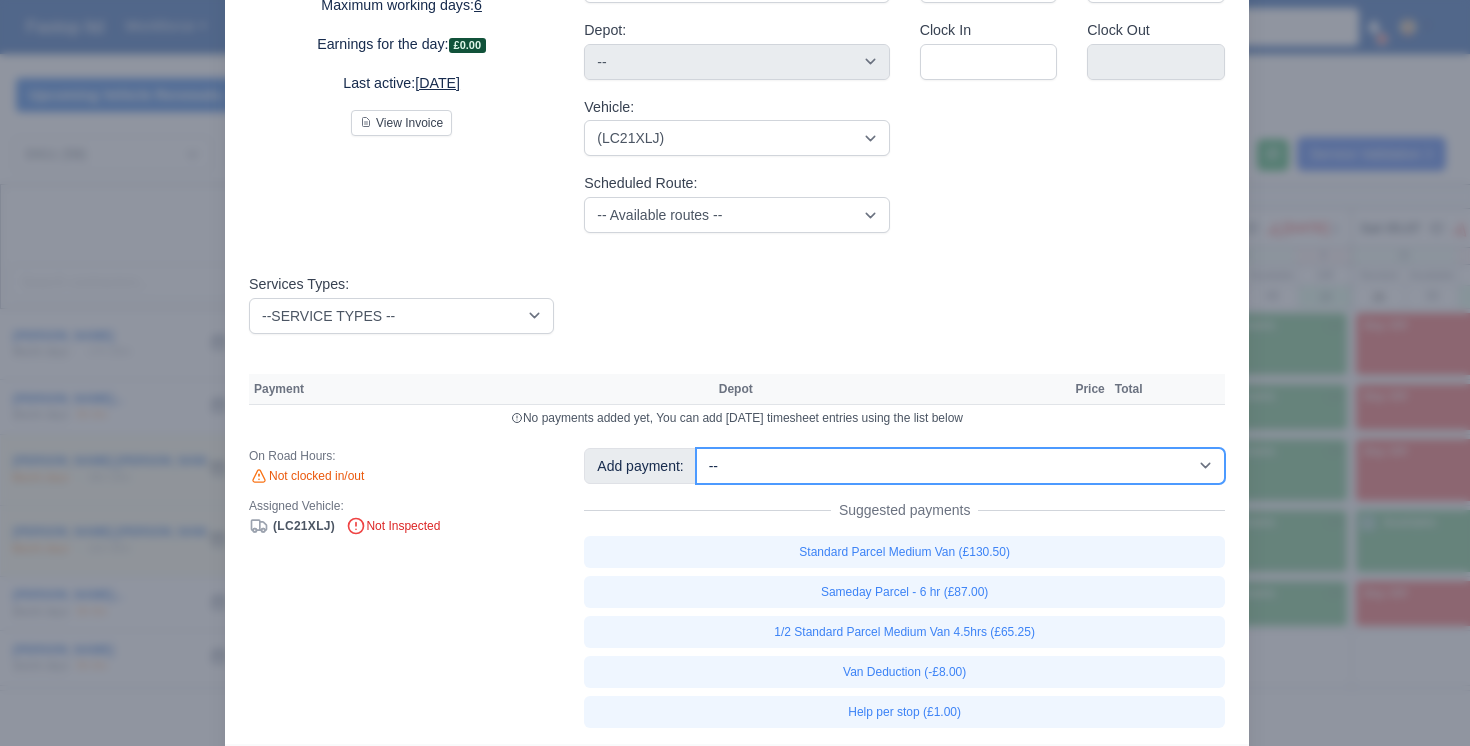 click on "--
1/2 High Performance  (£4.00)
1/2 Standard Parcel Medium Van 4.5hrs  (£65.25)
Classroom Training  (£116.00)
Fuel  (£0.19)
Help per stop  (-£1.00)
Help per stop (£1.00)
High Performance  (£8.00)
Office Day  (£130.50)
Rescue 2  (£29.00)
Rescue 4  (£58.00)
Rescue 6  (£87.00)
Ride Along (£130.50)
SAFETY TRAINING (1hr)  (£14.50)
Sameday Parcel - 6 hr (£87.00)
Self Invoice Fee (-£15.00)
Standard Parcel Medium Van (£130.50)
Standard Parcel Medium Van 8hr (£124.00)
Standard Parcel Medium with Helper (Ironhide) (£130.50)
Standard Parcel Medium with Helper (Ironhide): Helper (£130.50)" at bounding box center [960, 466] 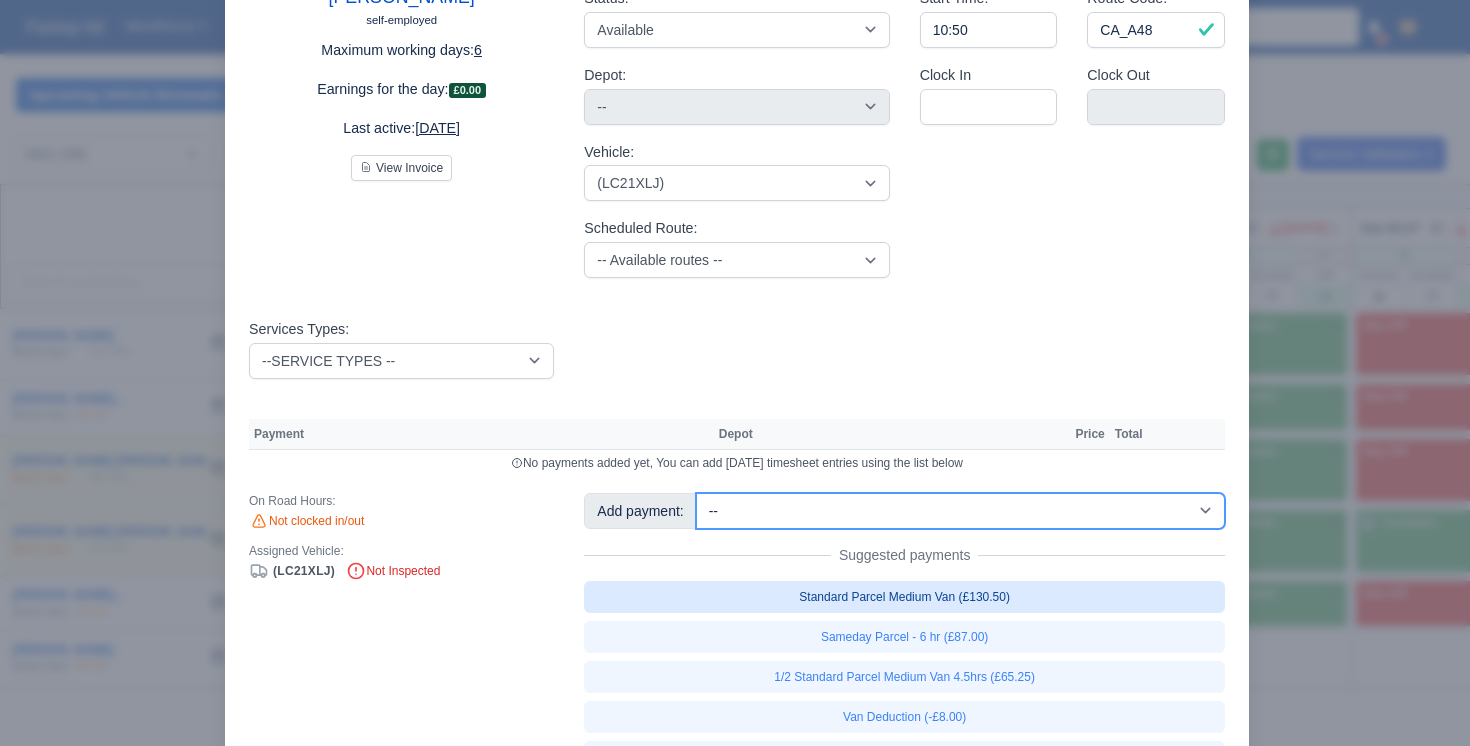 scroll, scrollTop: 120, scrollLeft: 0, axis: vertical 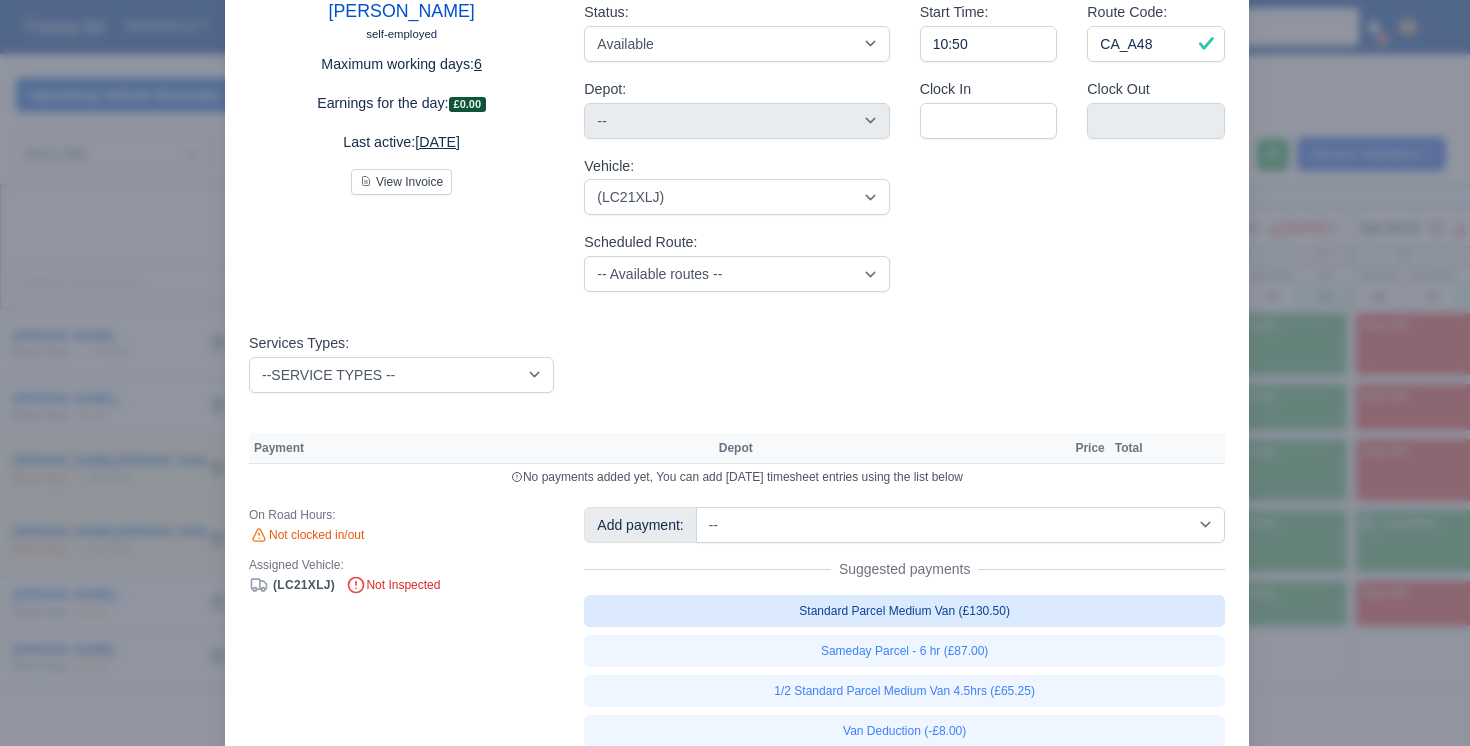 click on "Standard Parcel Medium Van (£130.50)" at bounding box center (904, 611) 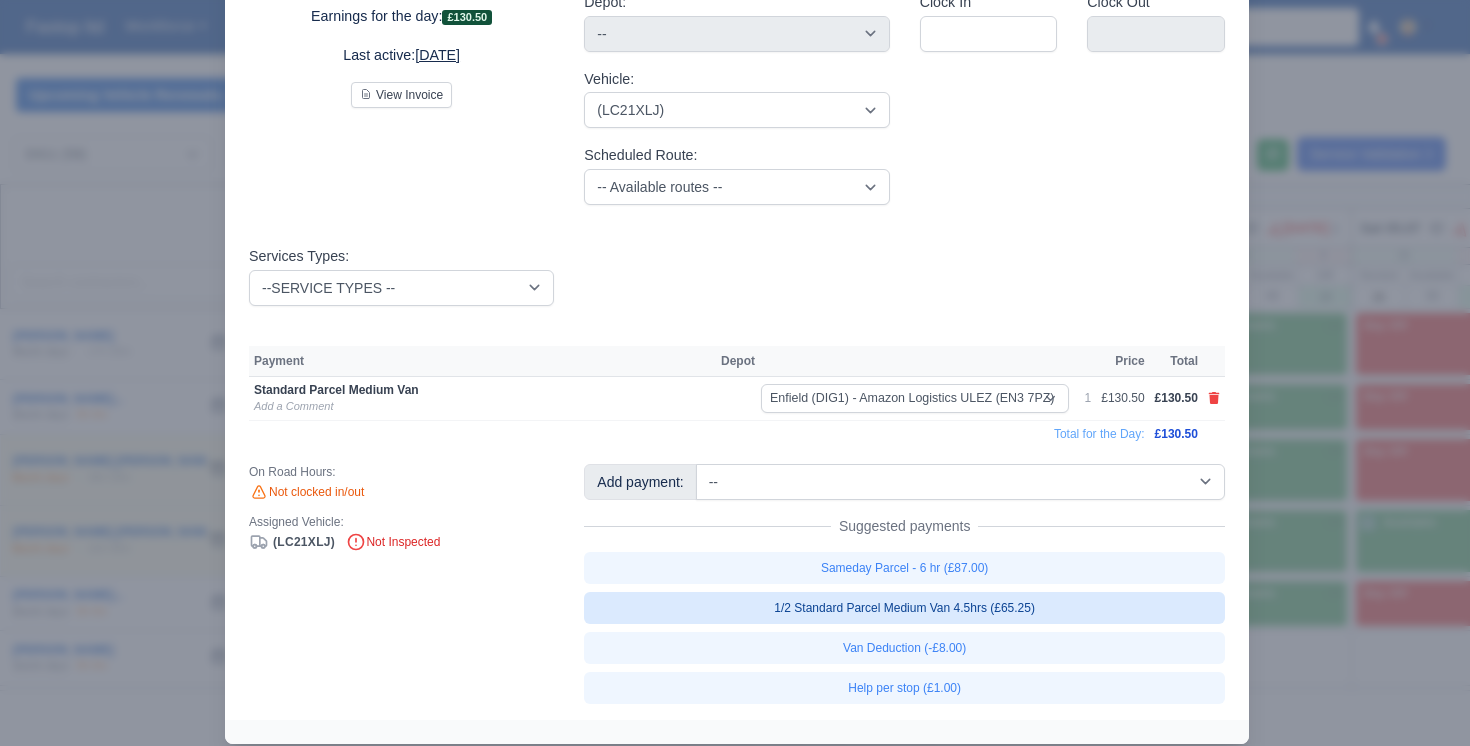 scroll, scrollTop: 237, scrollLeft: 0, axis: vertical 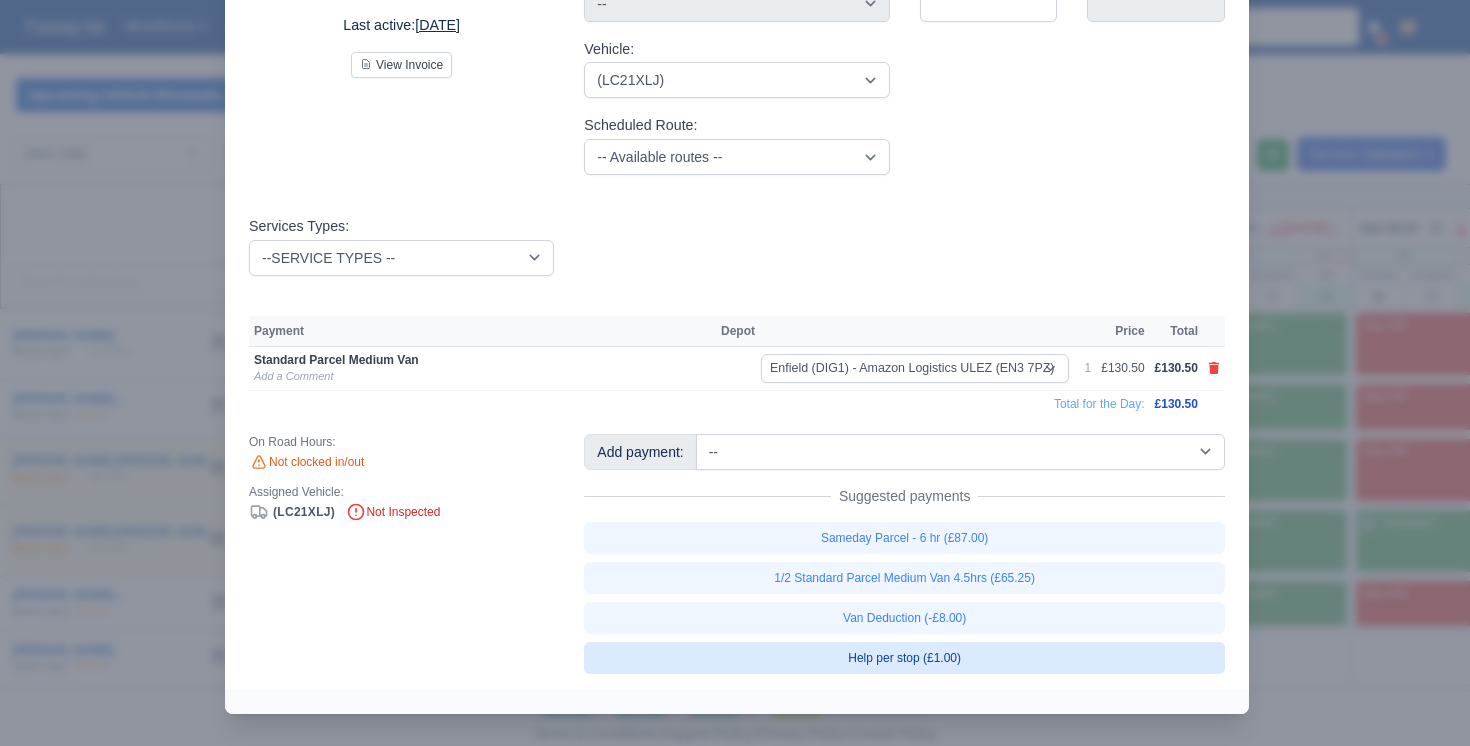 type 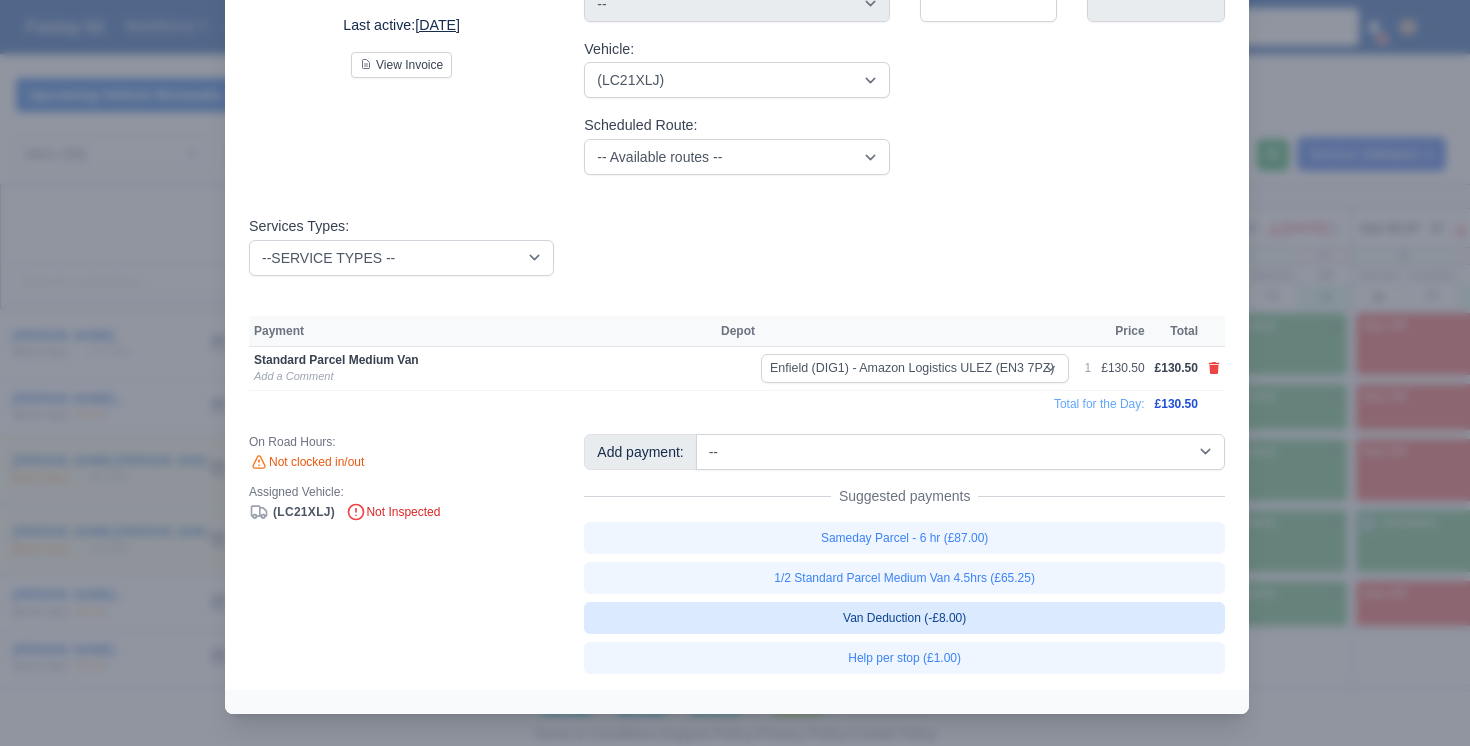 drag, startPoint x: 957, startPoint y: 626, endPoint x: 972, endPoint y: 621, distance: 15.811388 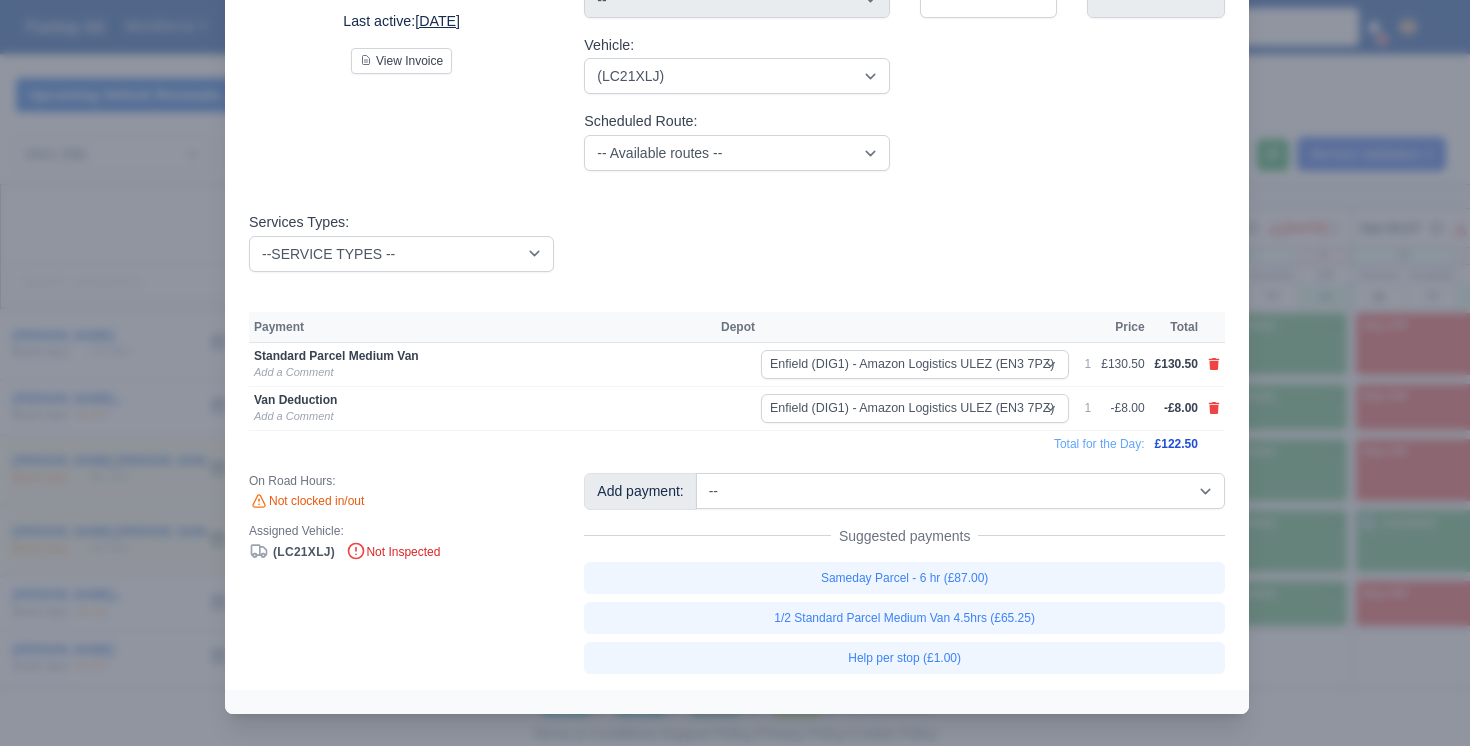 scroll, scrollTop: 234, scrollLeft: 0, axis: vertical 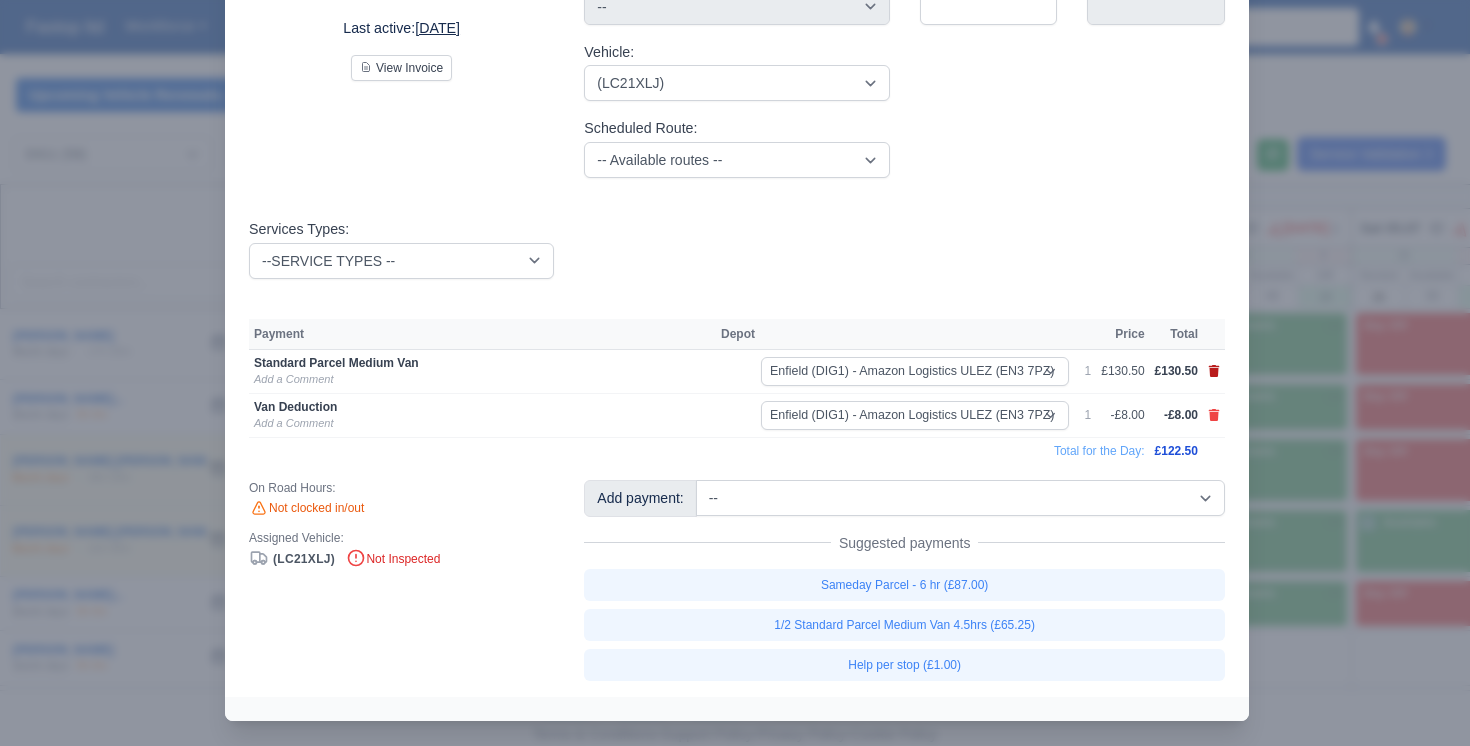 click 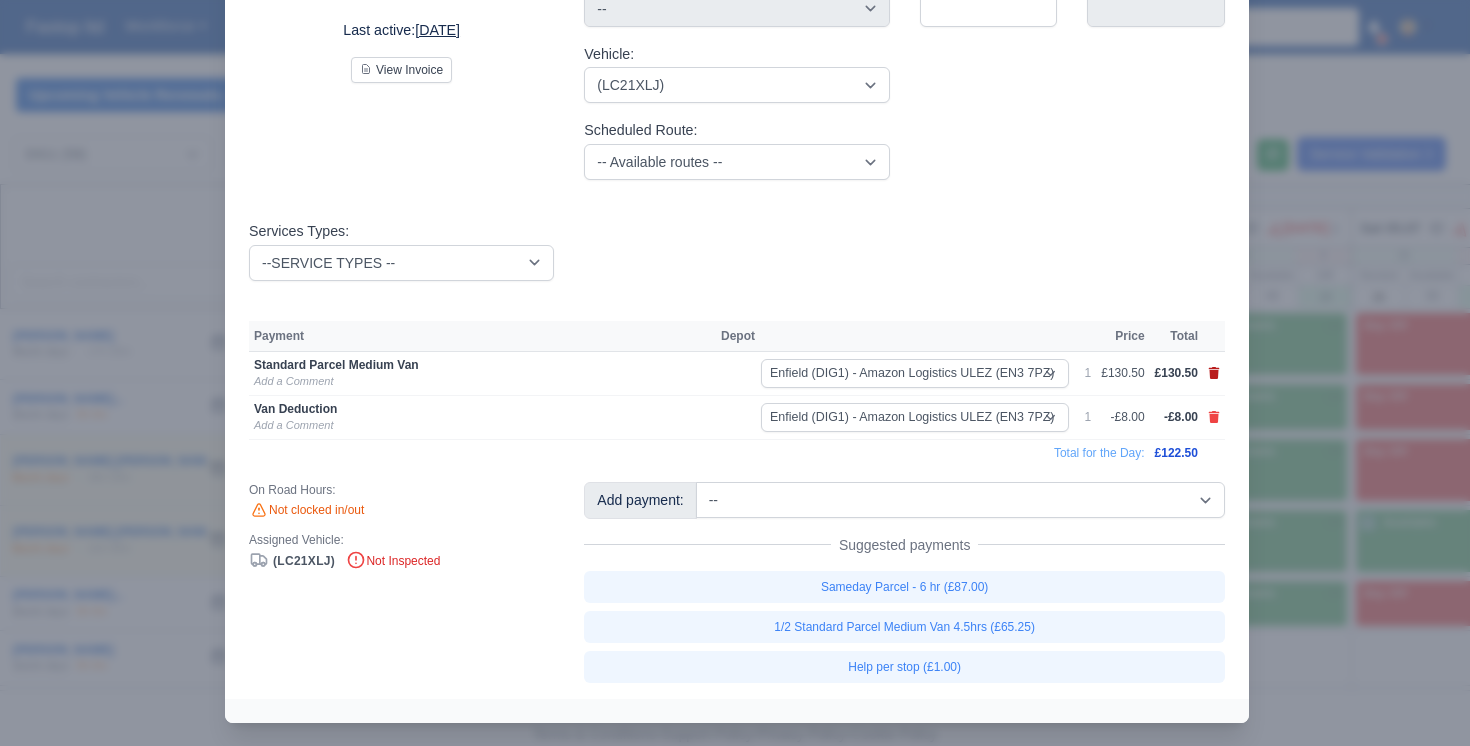 select 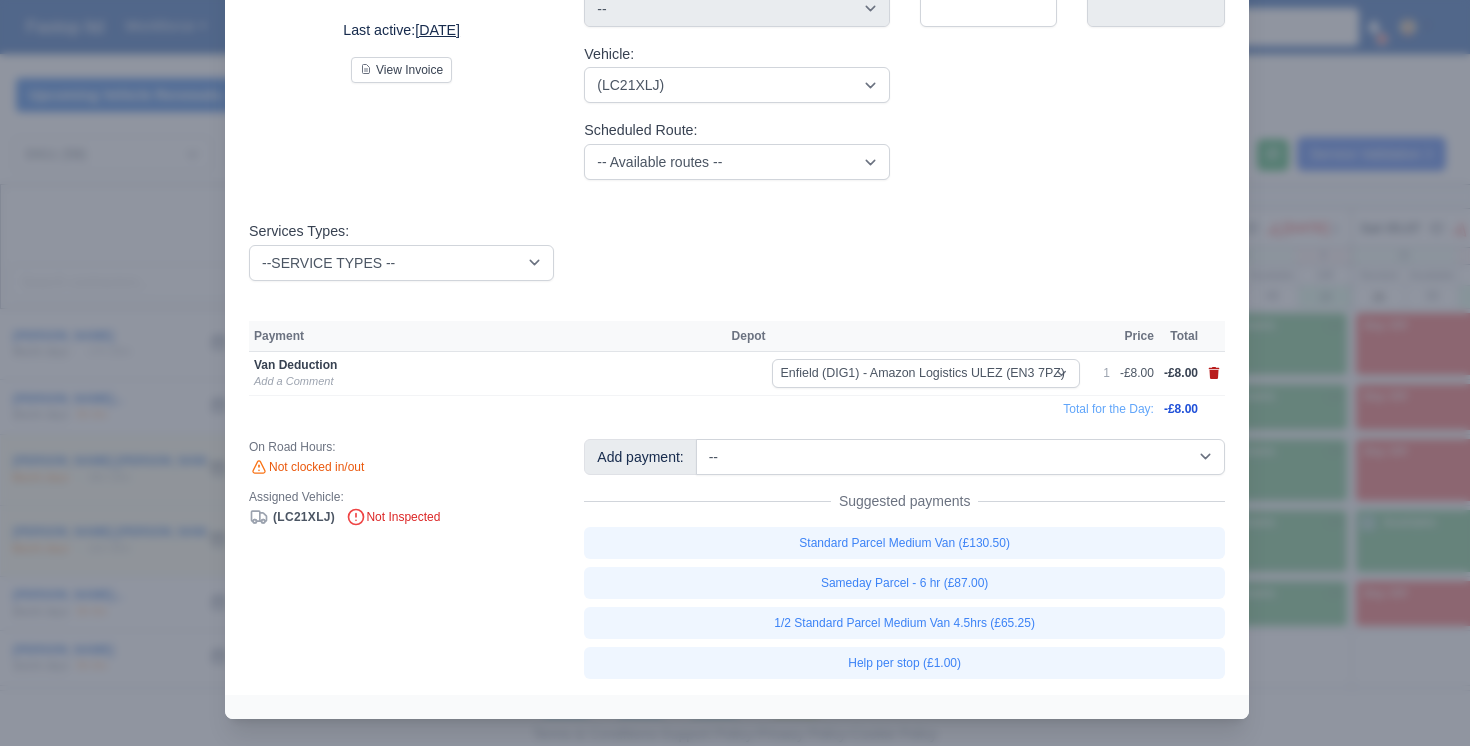 click 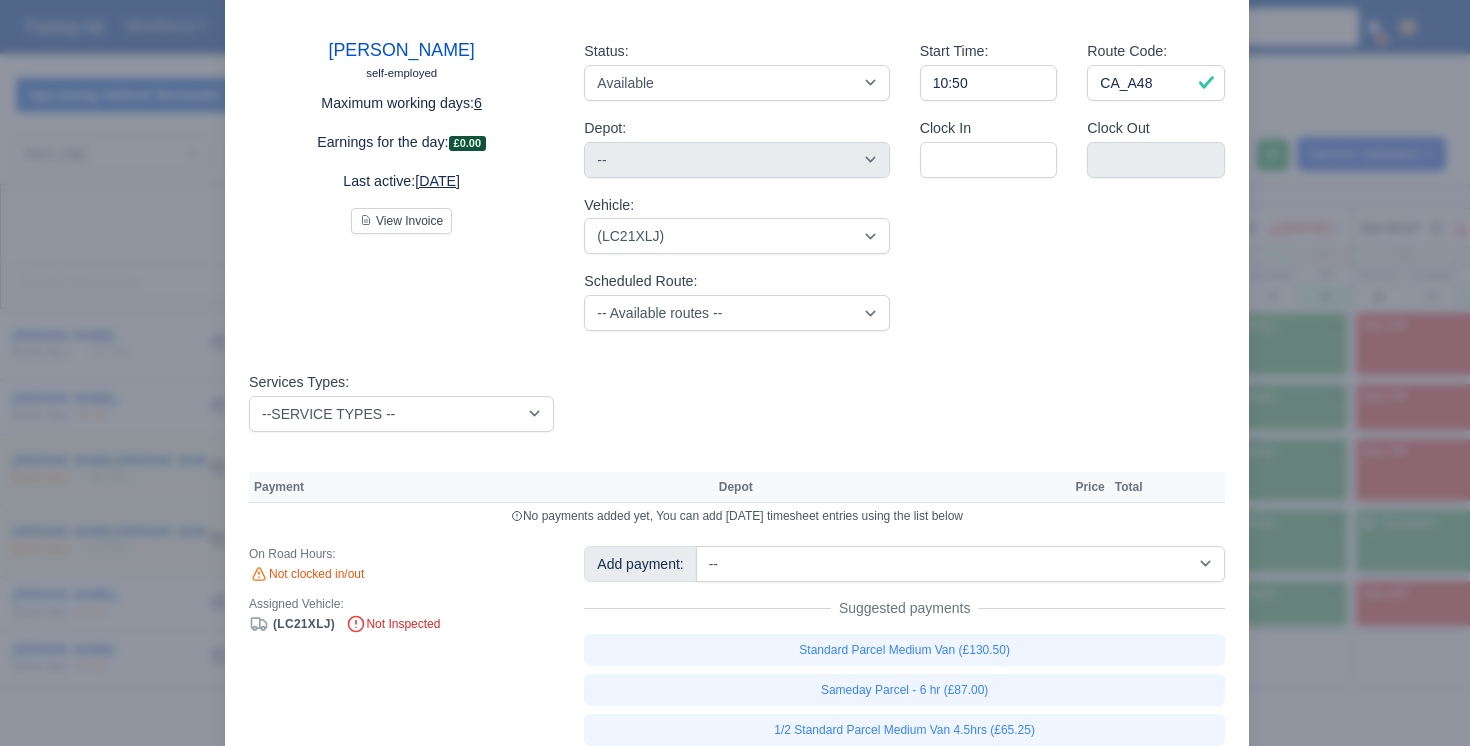 type 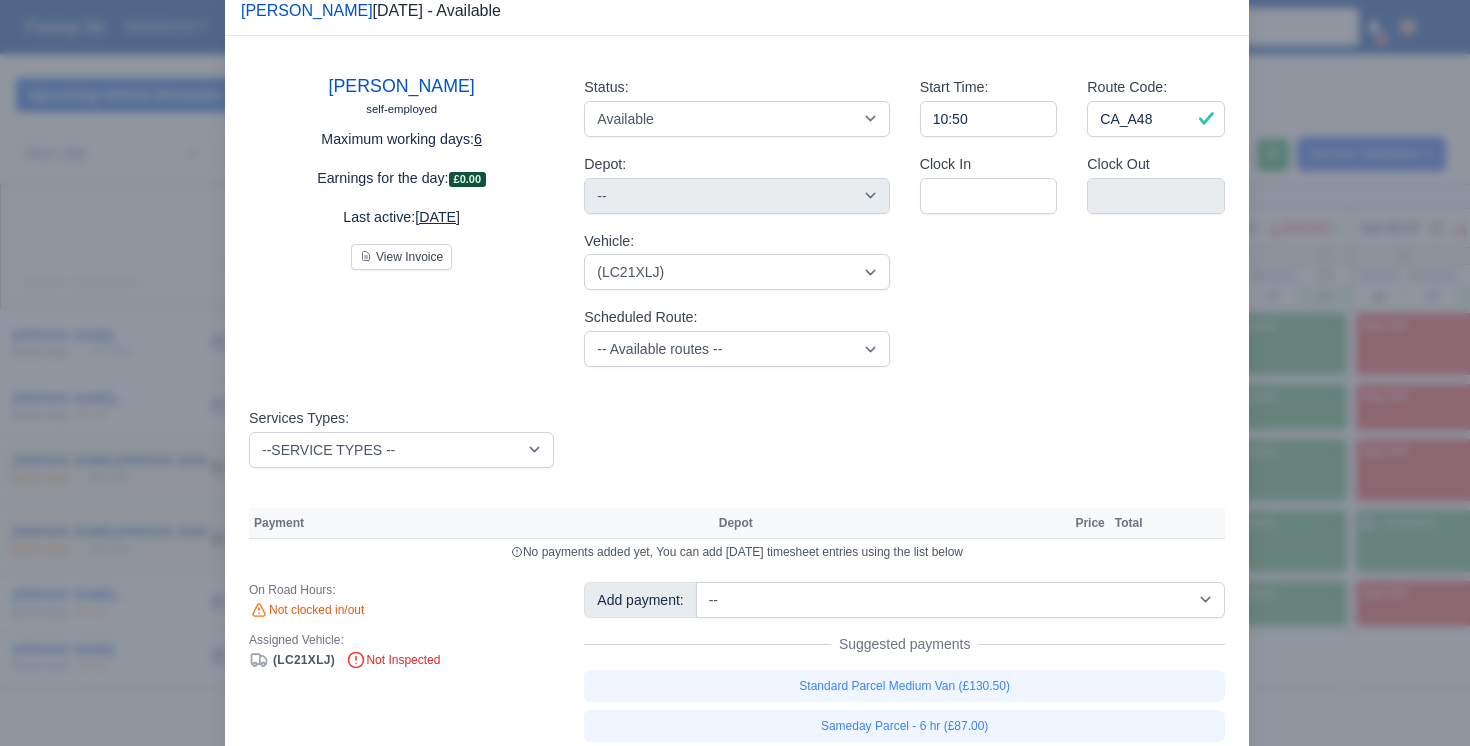 scroll, scrollTop: 0, scrollLeft: 0, axis: both 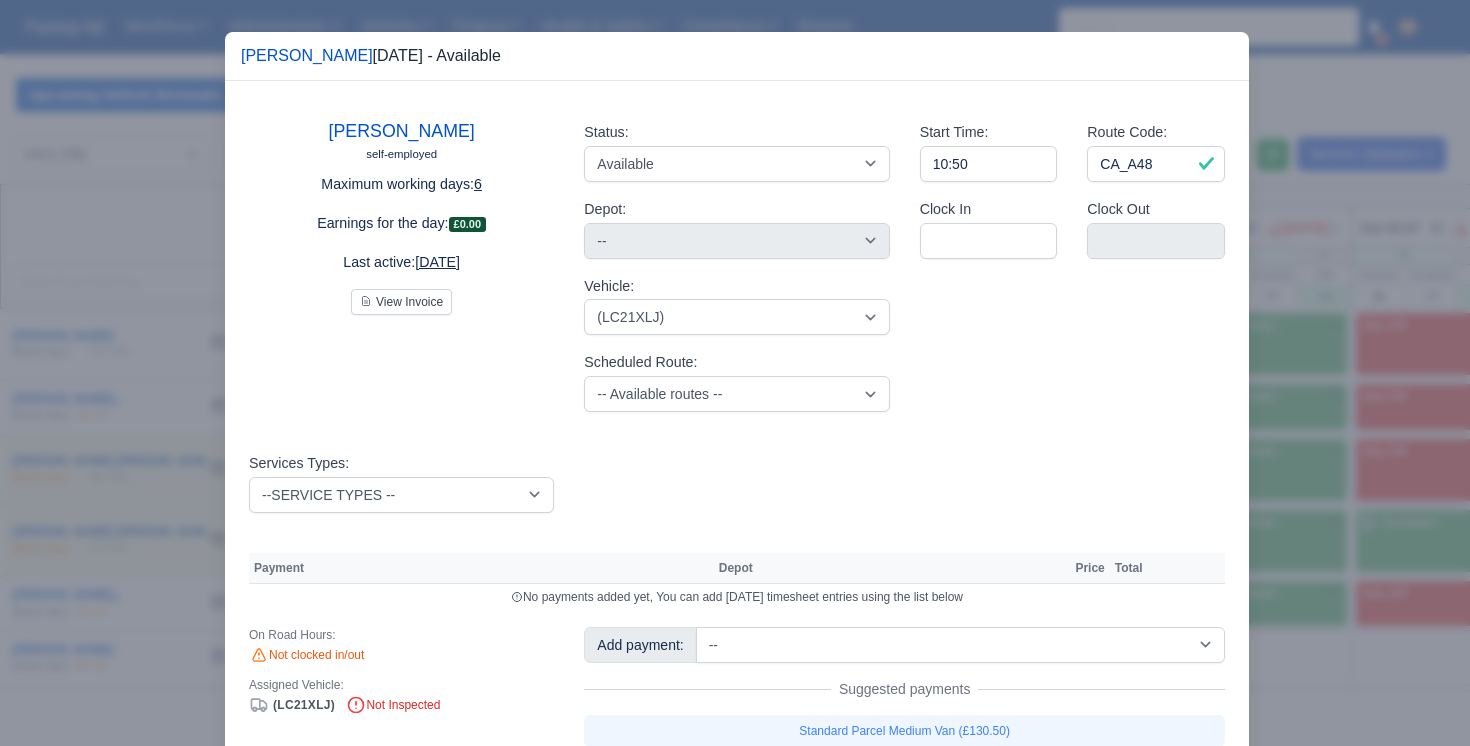 click at bounding box center (735, 373) 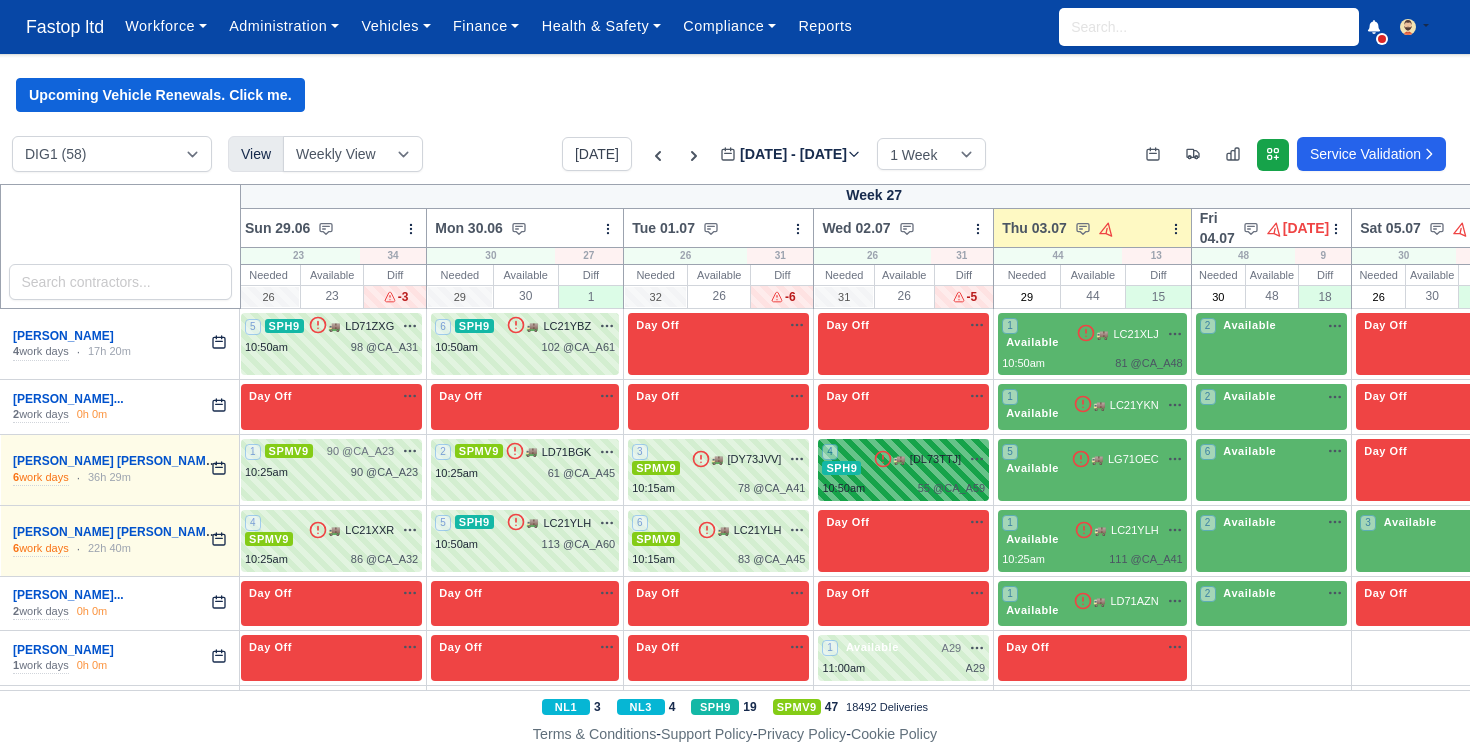 click on "10:50am
55 @
CA_A59" at bounding box center [903, 488] 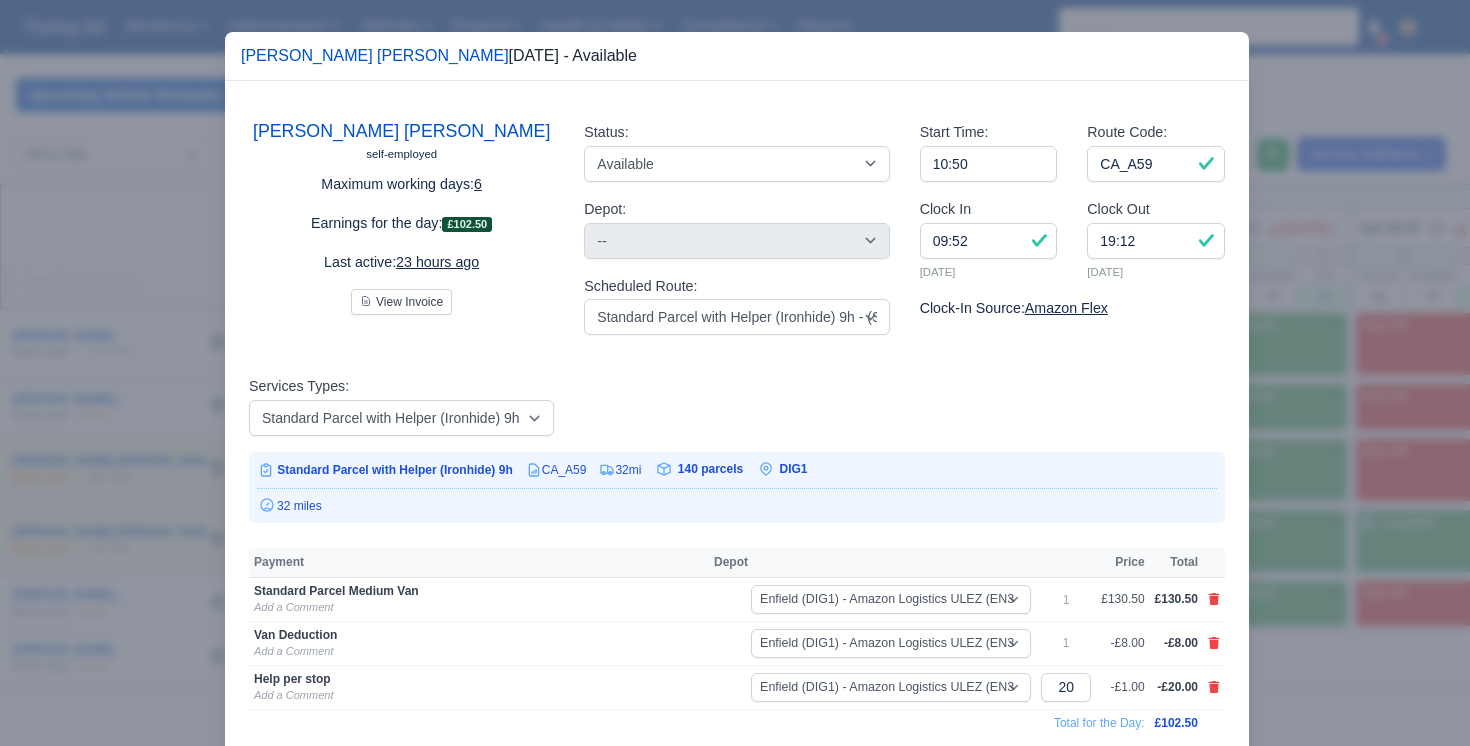 click at bounding box center (735, 373) 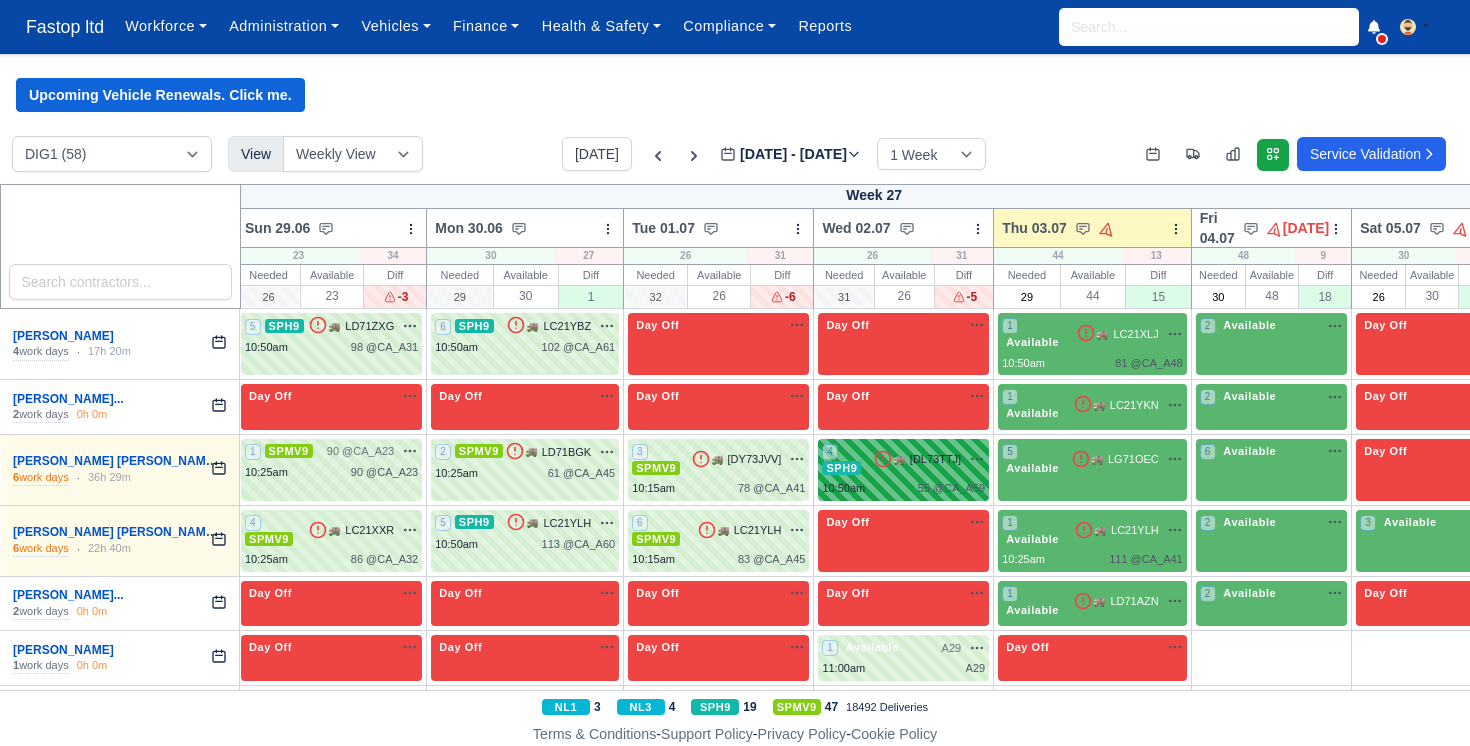 click on "🚚" at bounding box center [899, 459] 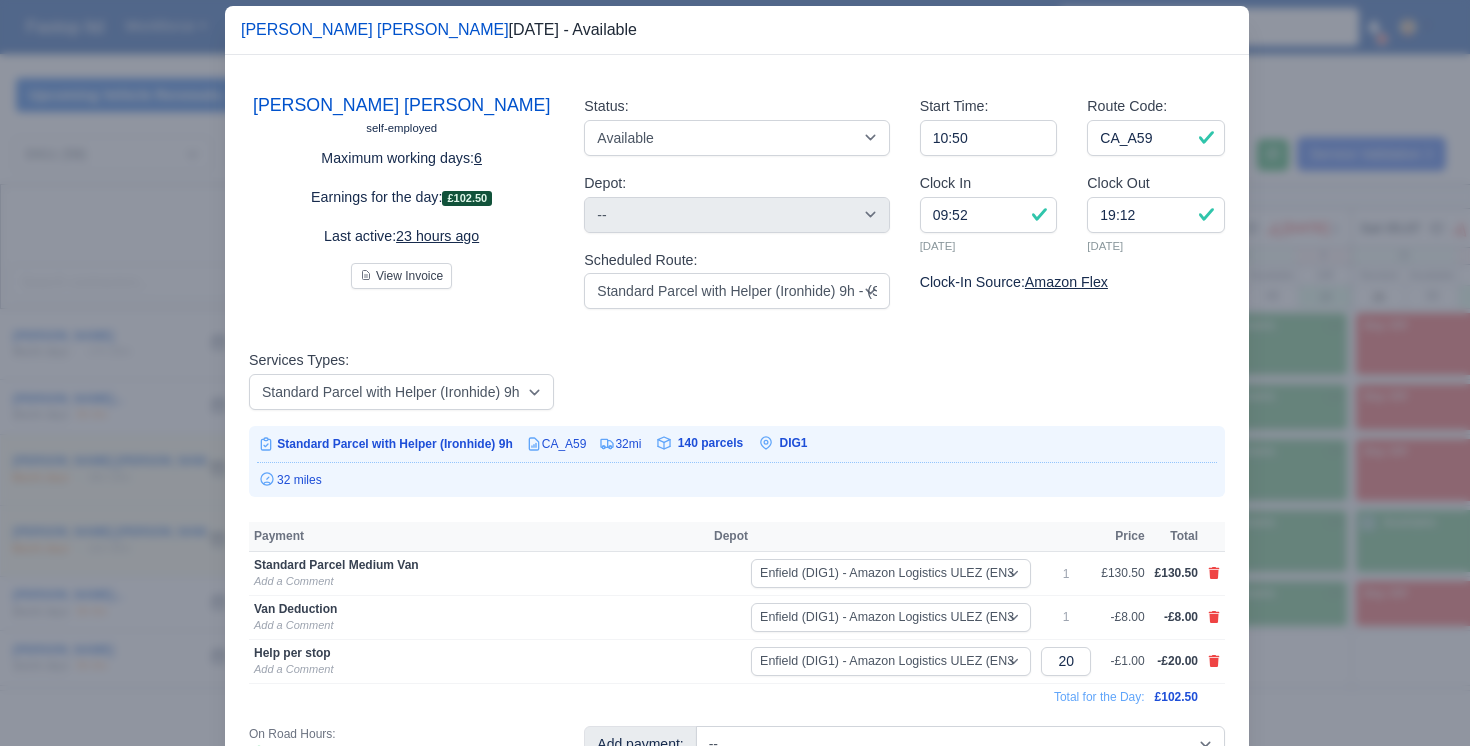 scroll, scrollTop: 0, scrollLeft: 0, axis: both 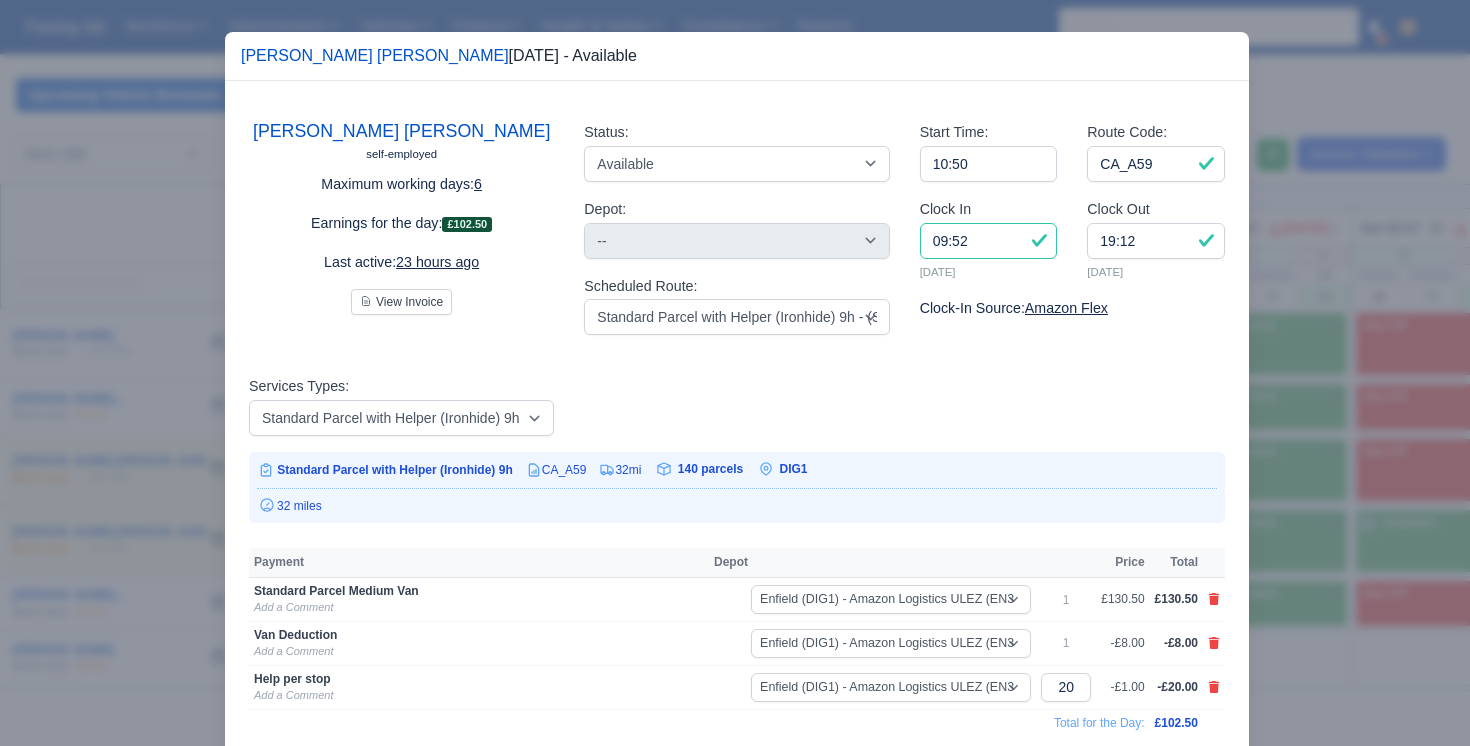 drag, startPoint x: 988, startPoint y: 243, endPoint x: 952, endPoint y: 245, distance: 36.05551 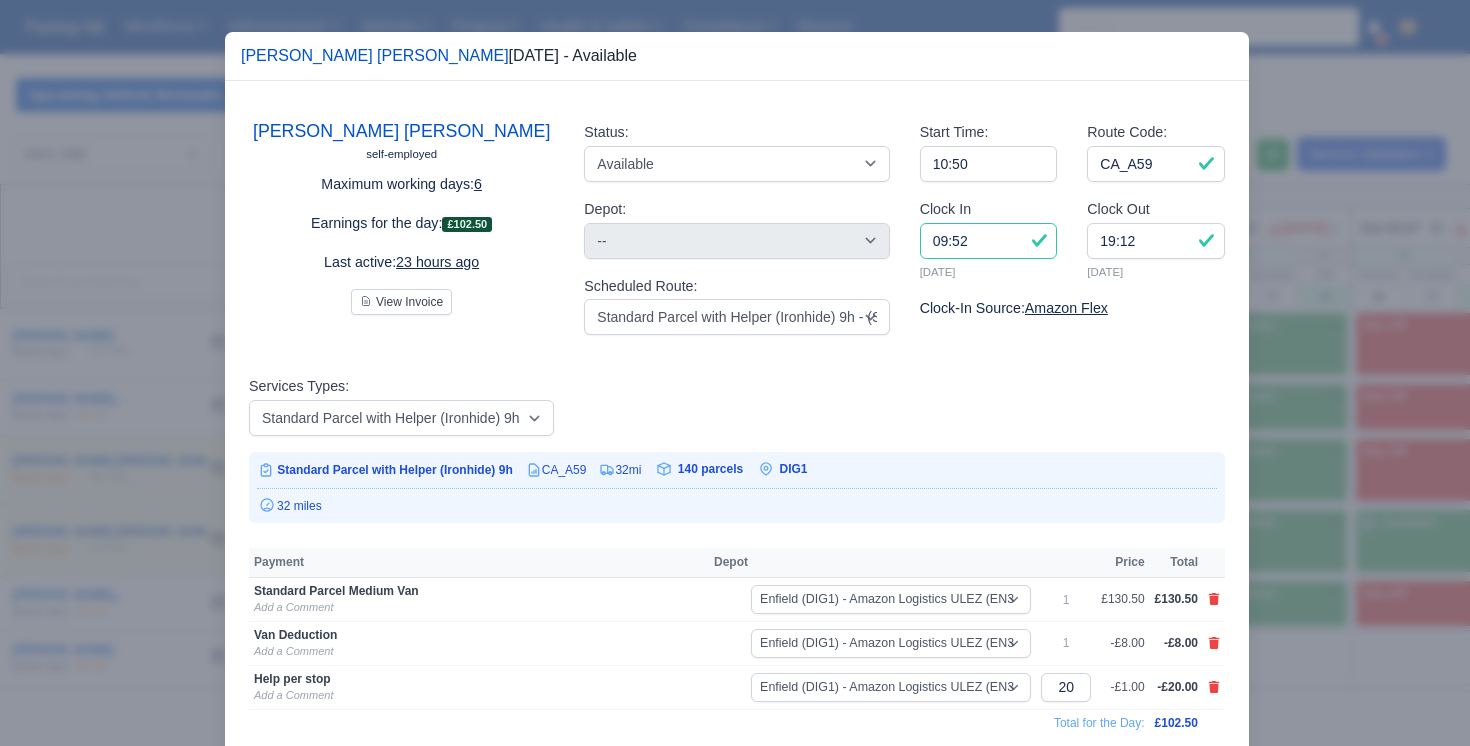 click on "Clock In
09:52
02/07/2025" at bounding box center [989, 247] 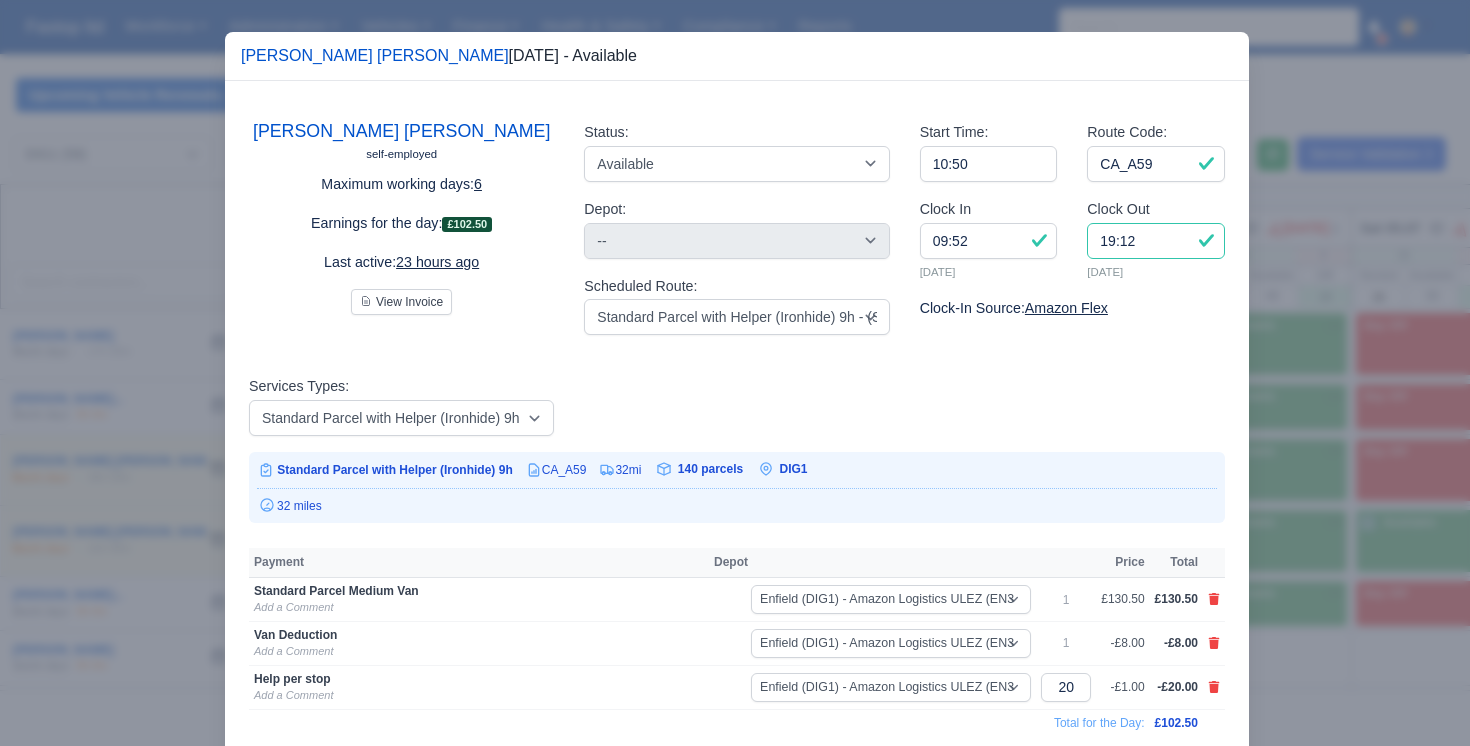 drag, startPoint x: 1159, startPoint y: 238, endPoint x: 1093, endPoint y: 242, distance: 66.1211 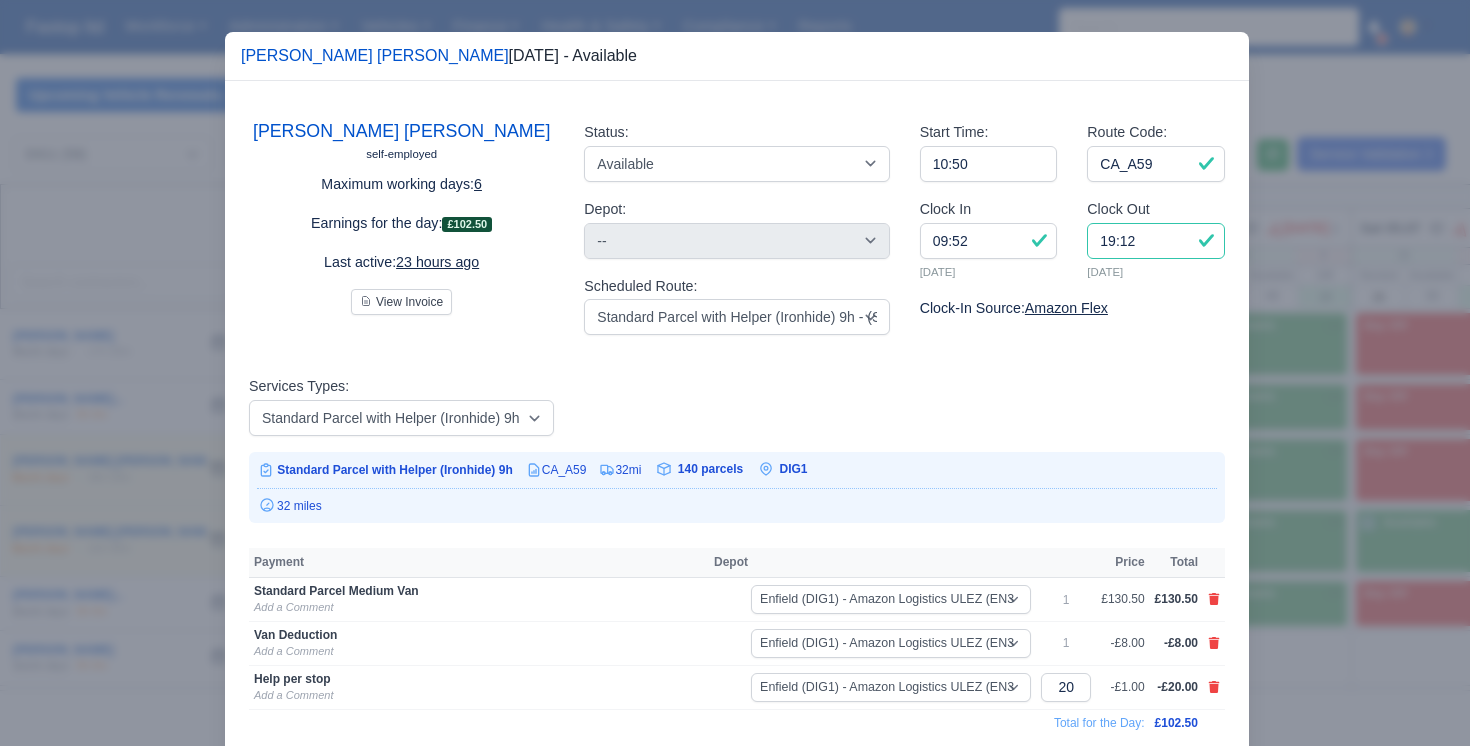 click on "19:12" at bounding box center (1156, 241) 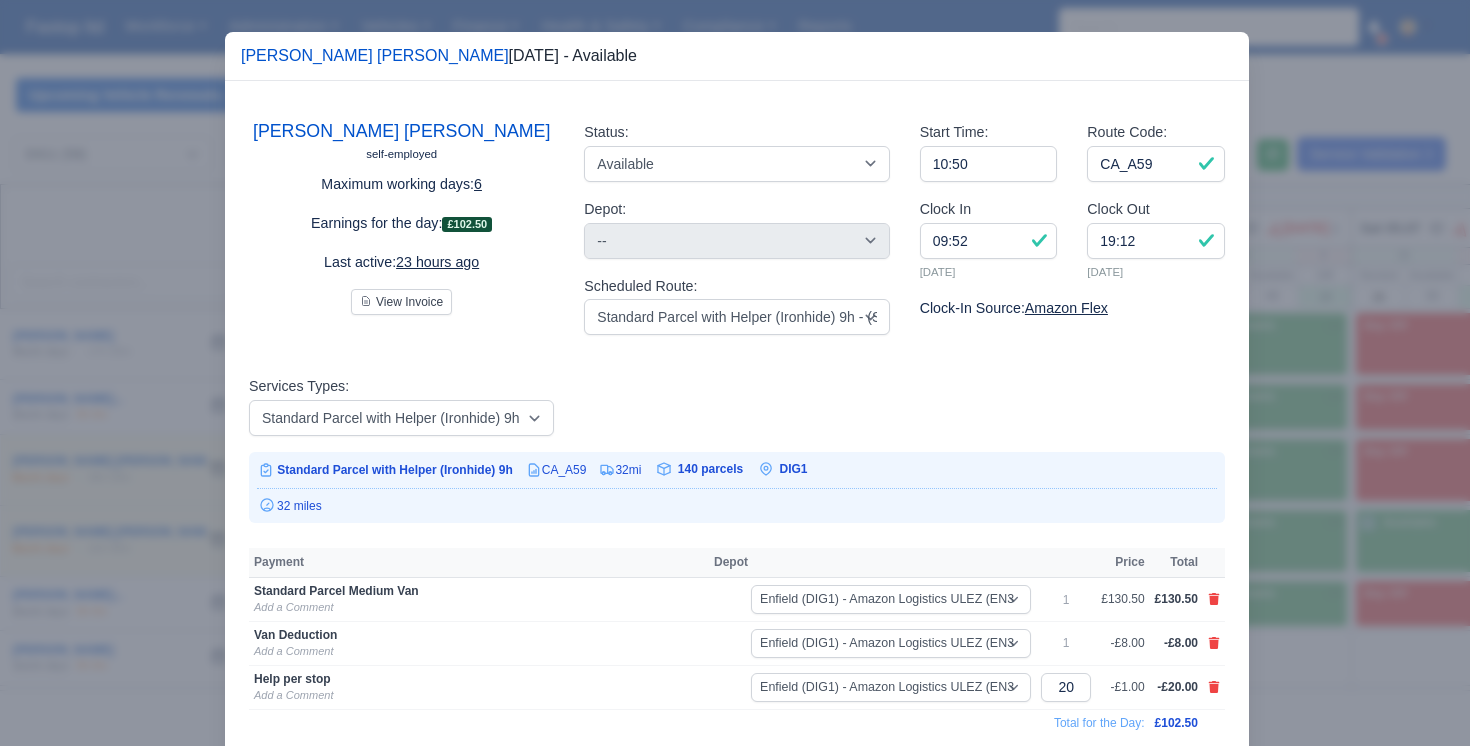 click on "Start Time:
10:50
Route Code:
CA_A59
Clock In
09:52
02/07/2025
Clock Out
19:12
02/07/2025
Clock-In Source:  Amazon Flex" at bounding box center (1072, 228) 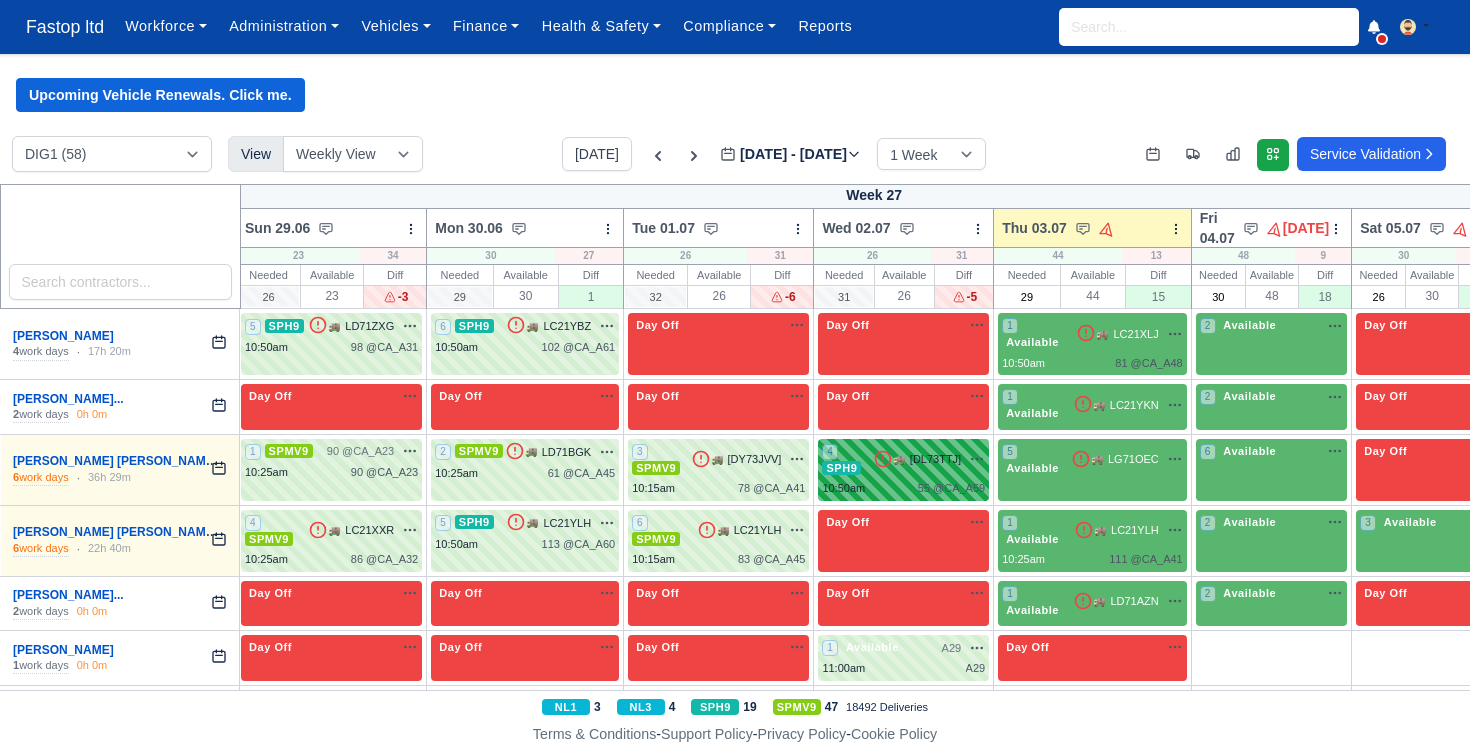 click on "10:50am
55 @
CA_A59" at bounding box center (903, 488) 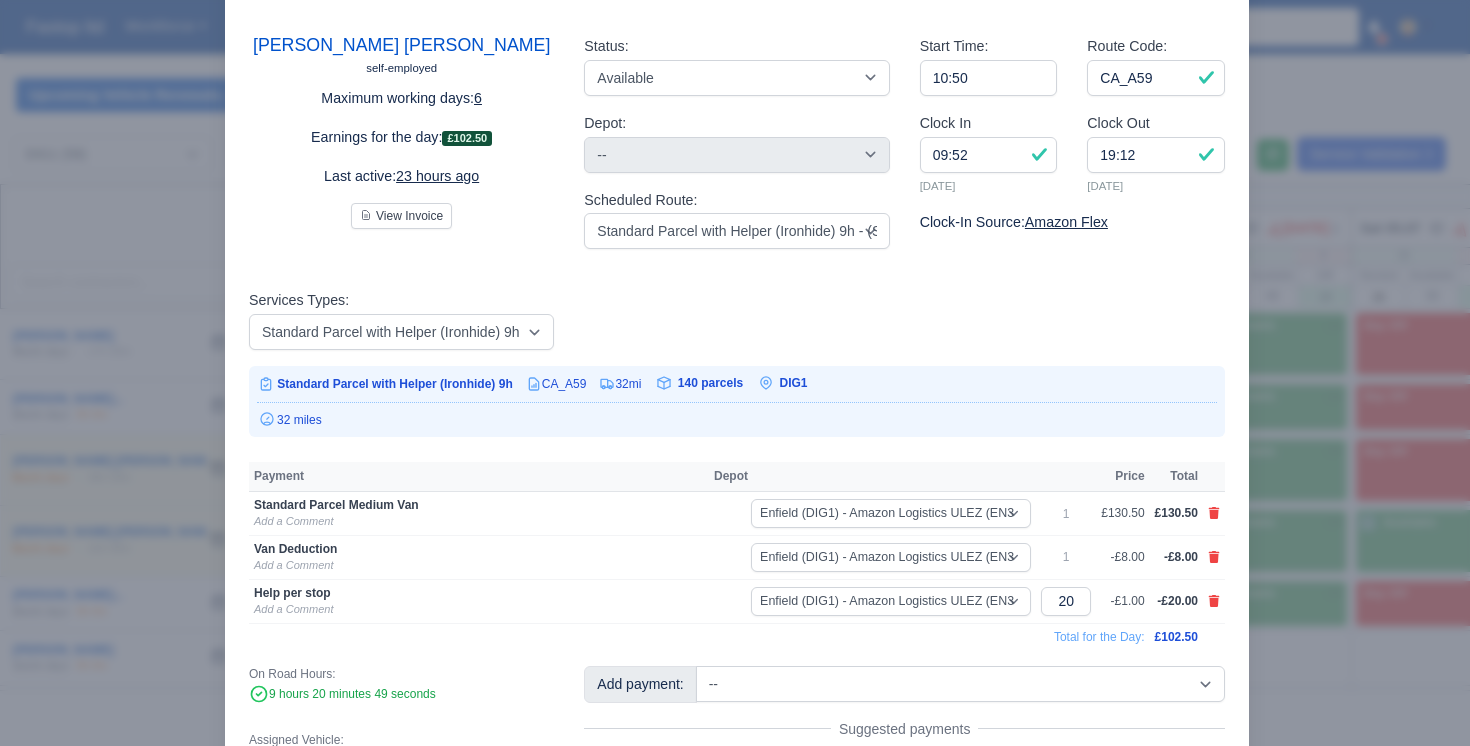 scroll, scrollTop: 0, scrollLeft: 0, axis: both 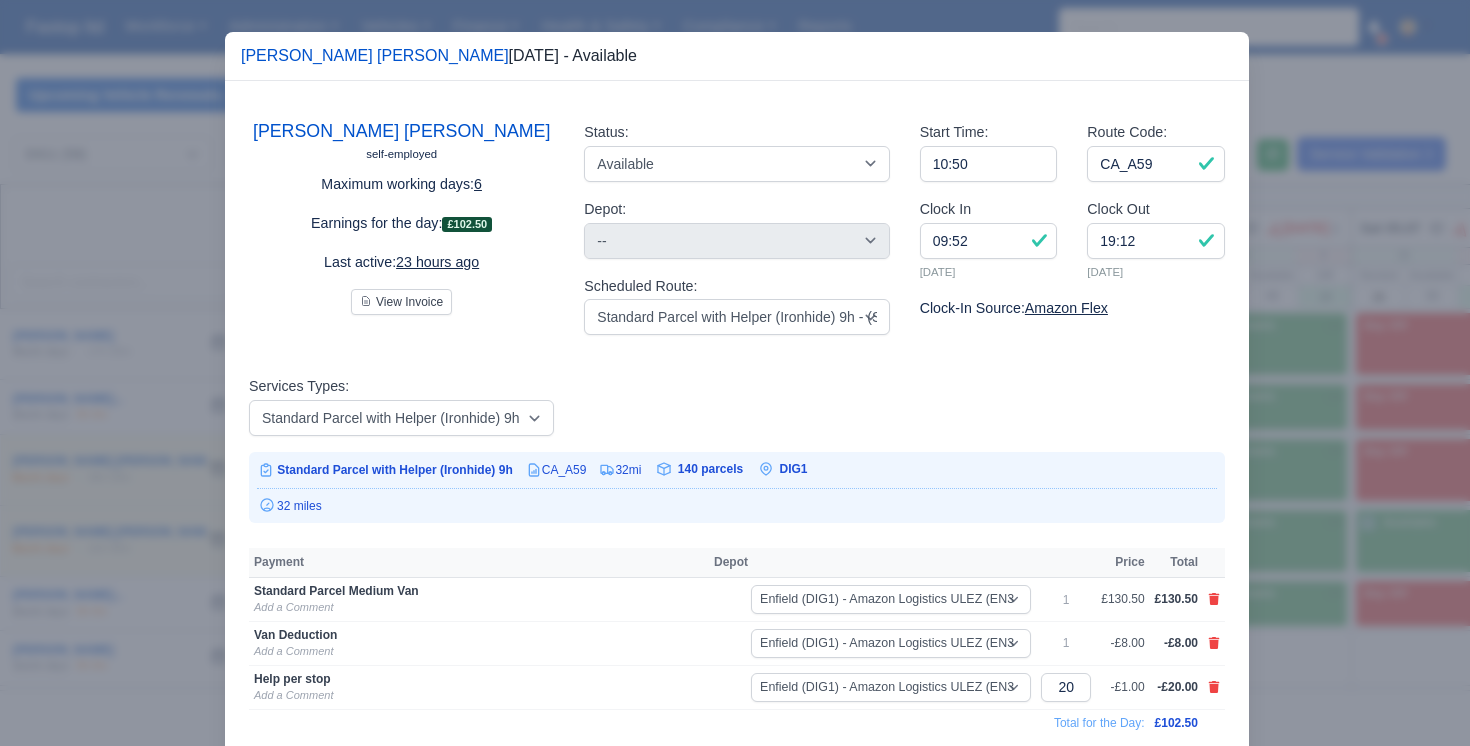 click at bounding box center (735, 373) 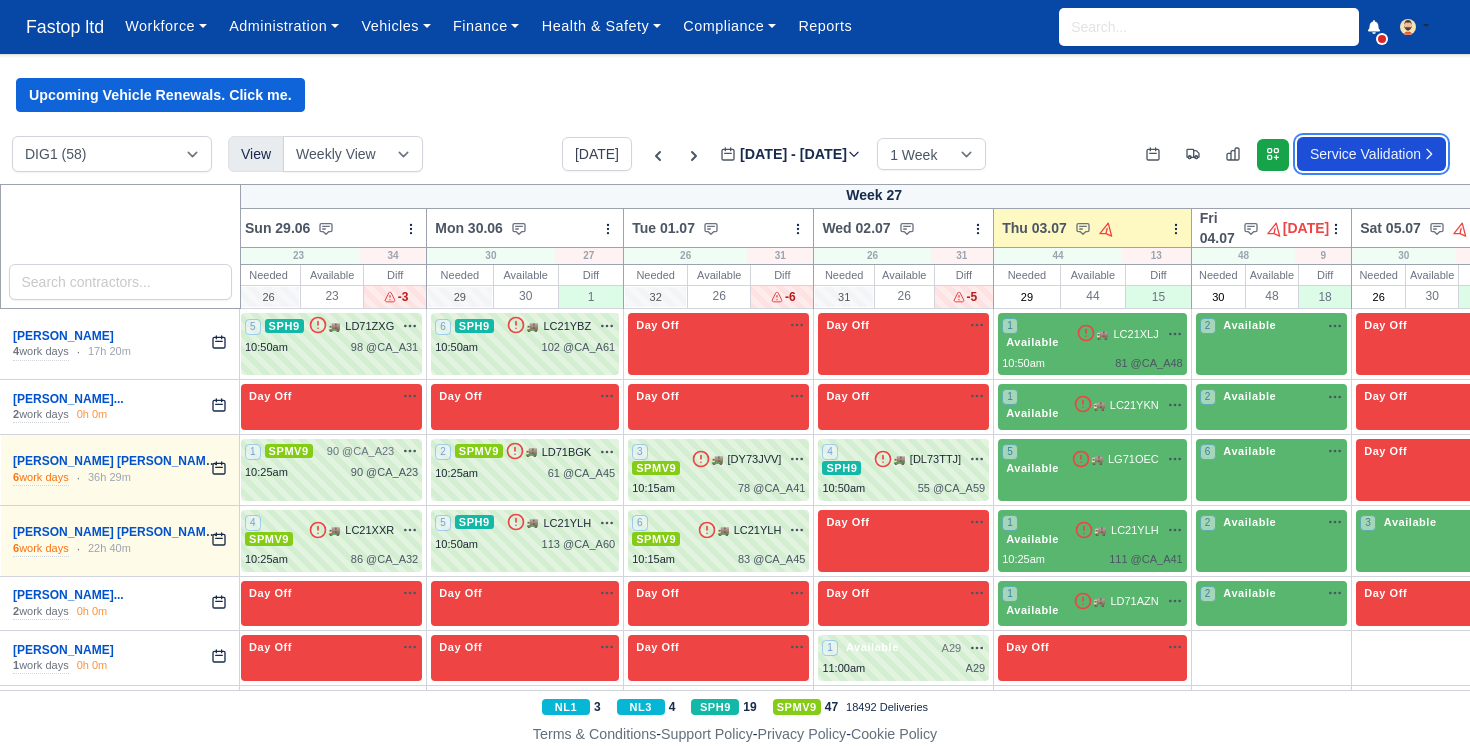 click on "Service Validation" at bounding box center [1371, 154] 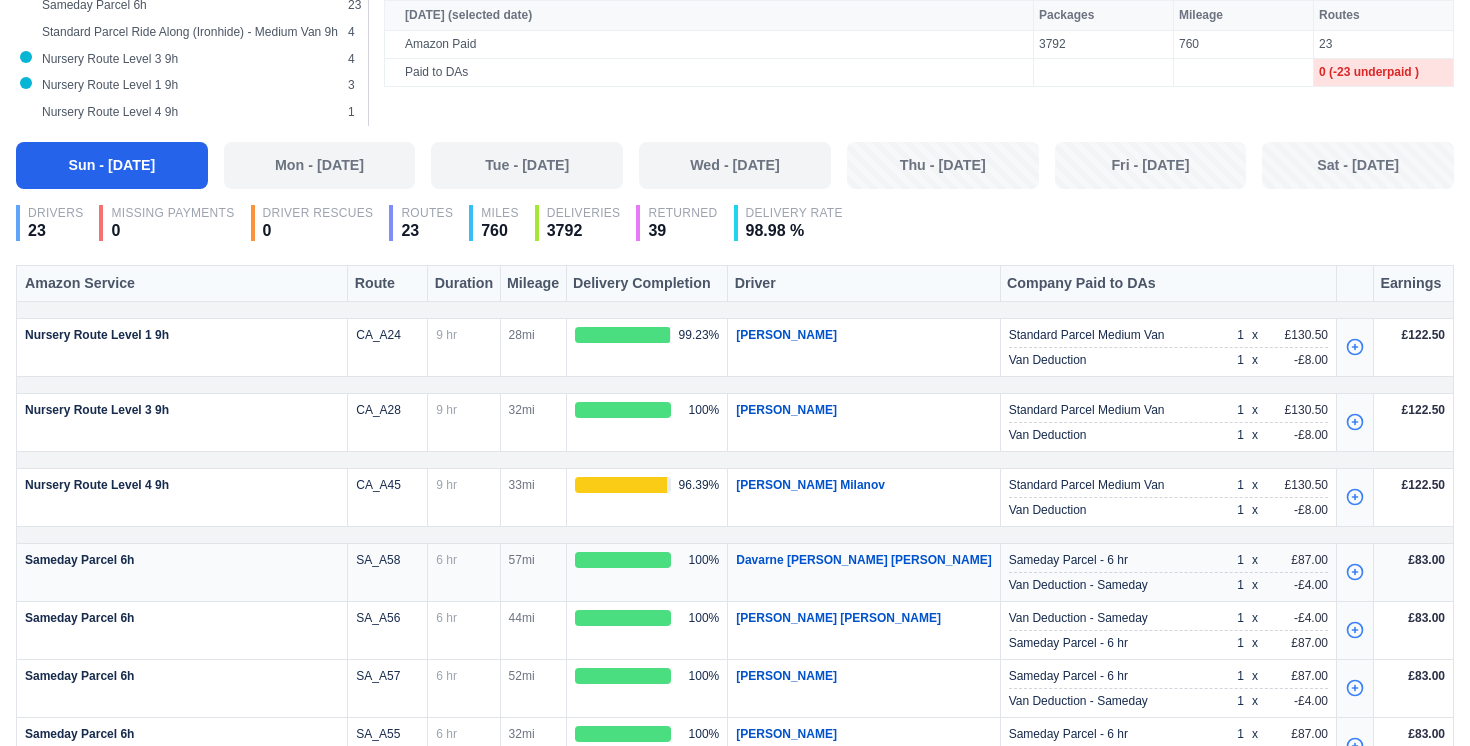 scroll, scrollTop: 0, scrollLeft: 0, axis: both 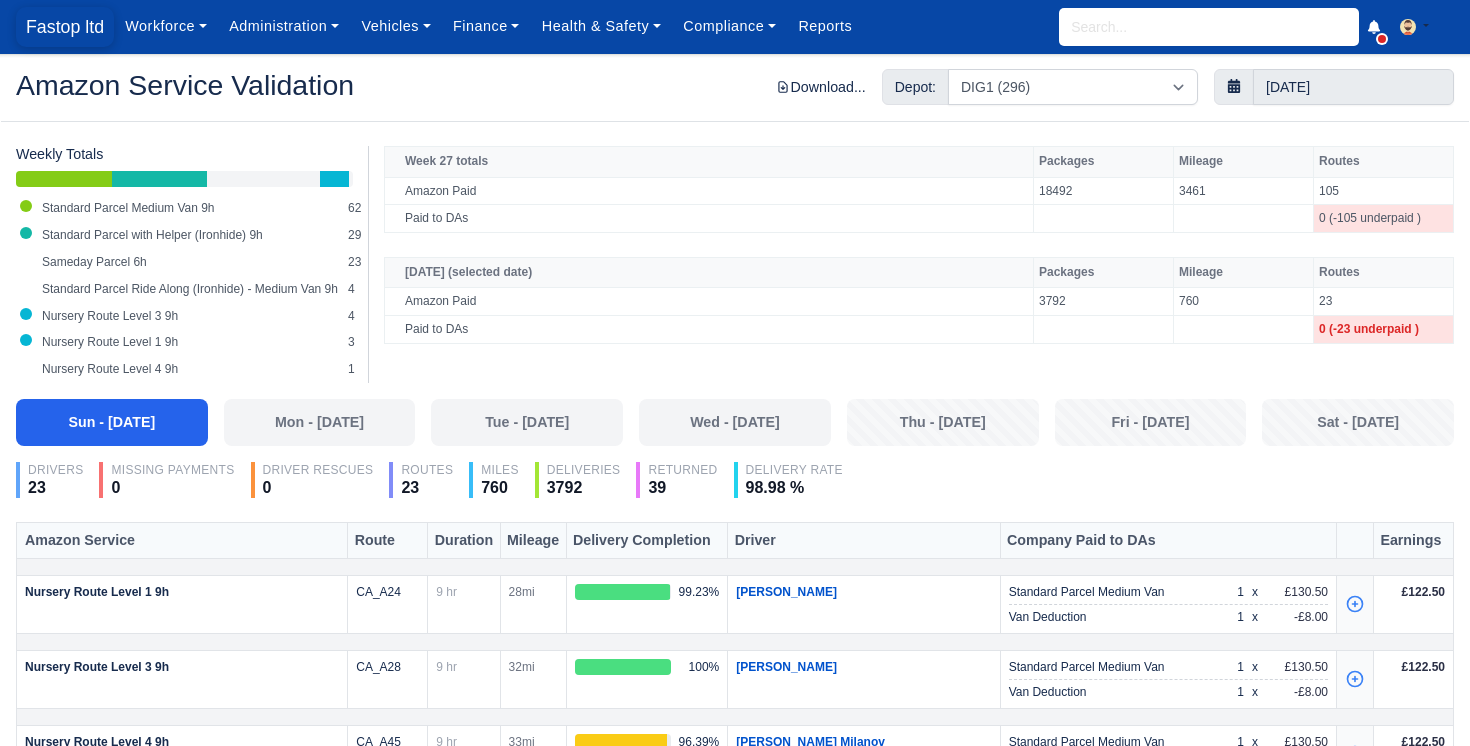click on "Fastop ltd" at bounding box center [65, 27] 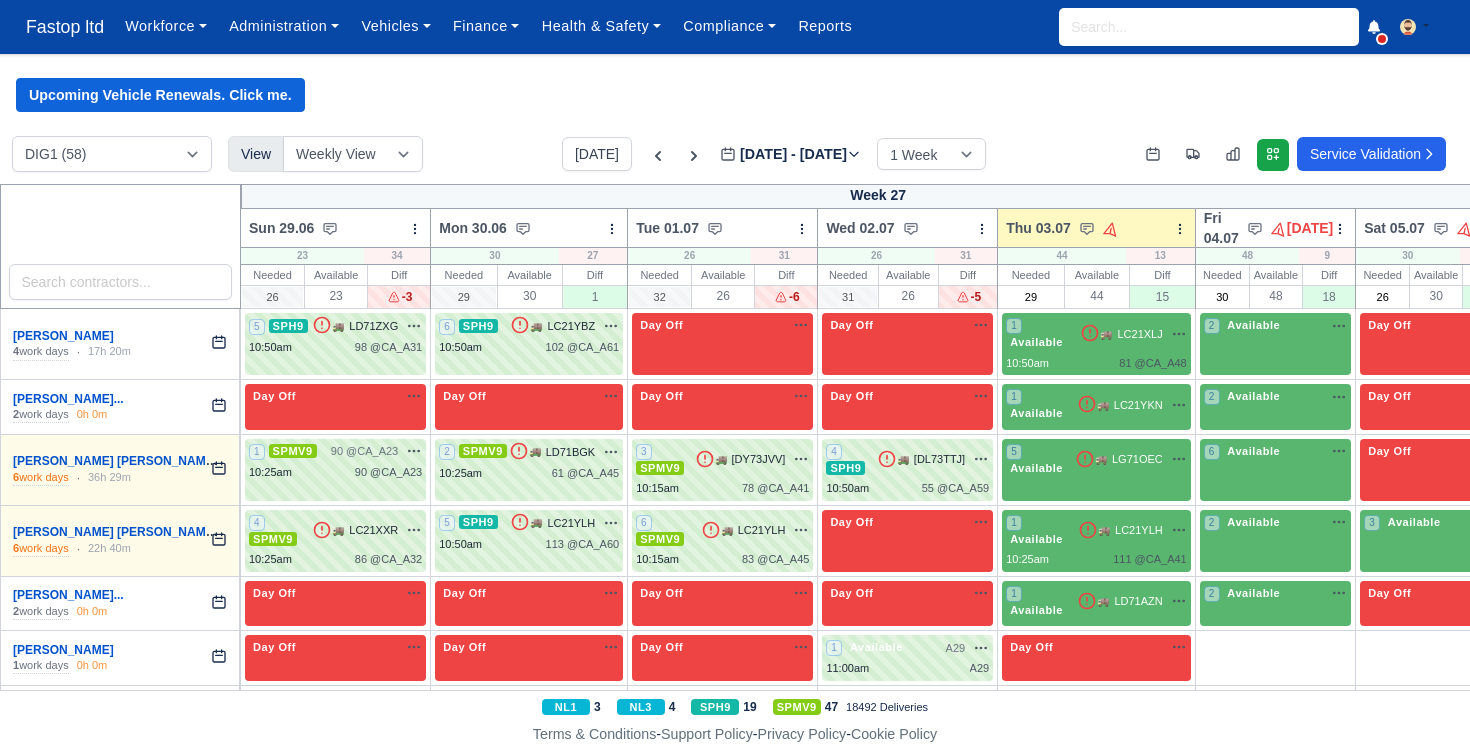 scroll, scrollTop: 0, scrollLeft: 0, axis: both 